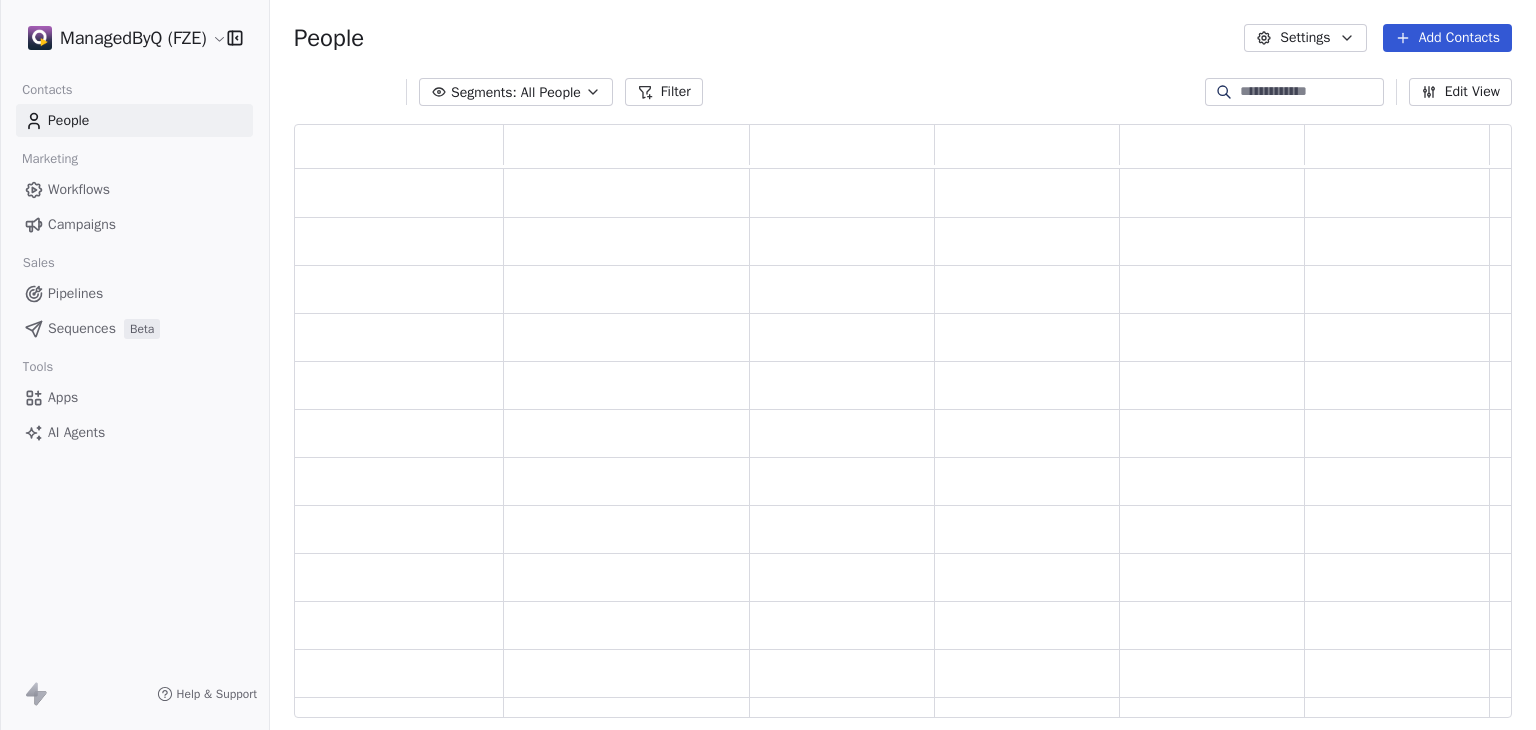scroll, scrollTop: 0, scrollLeft: 0, axis: both 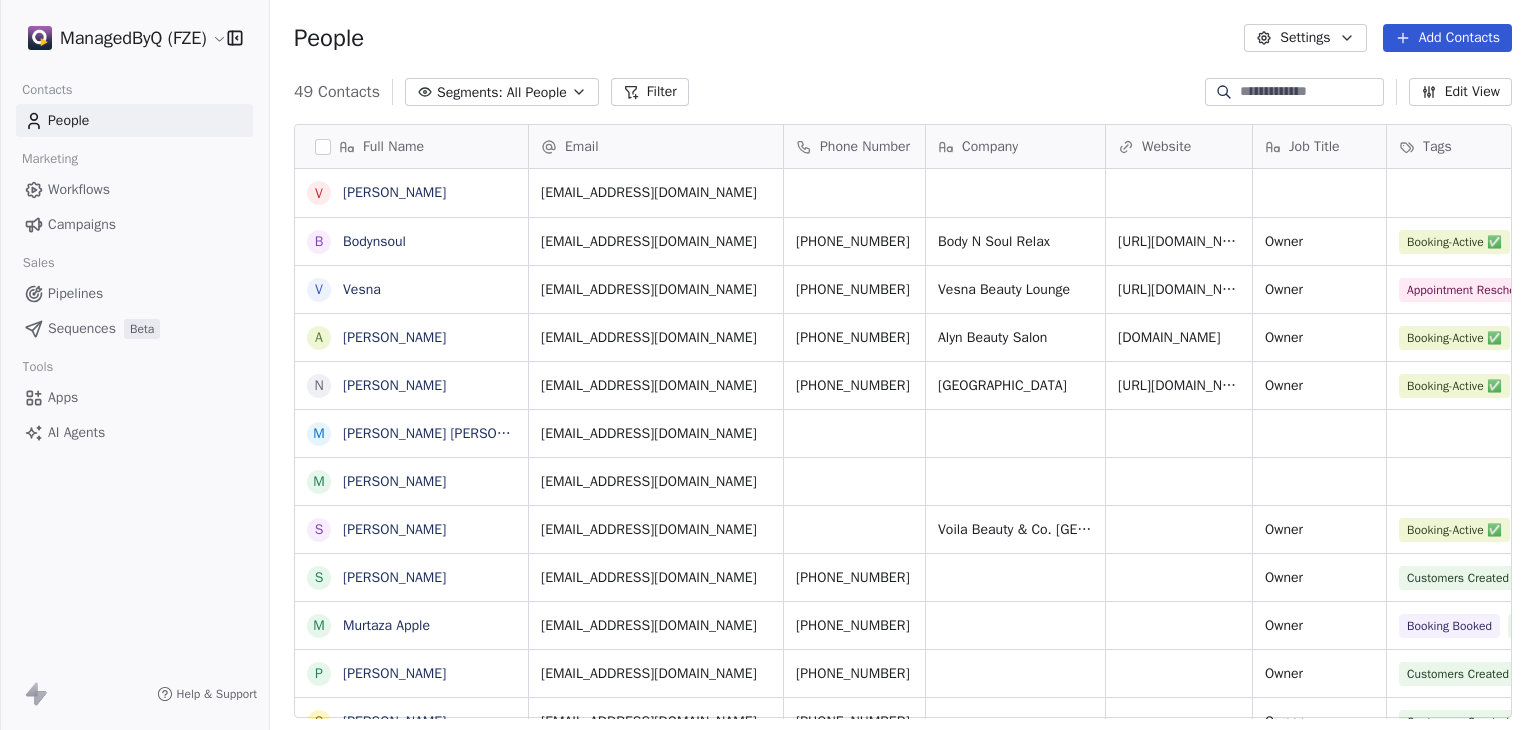 click at bounding box center [1310, 92] 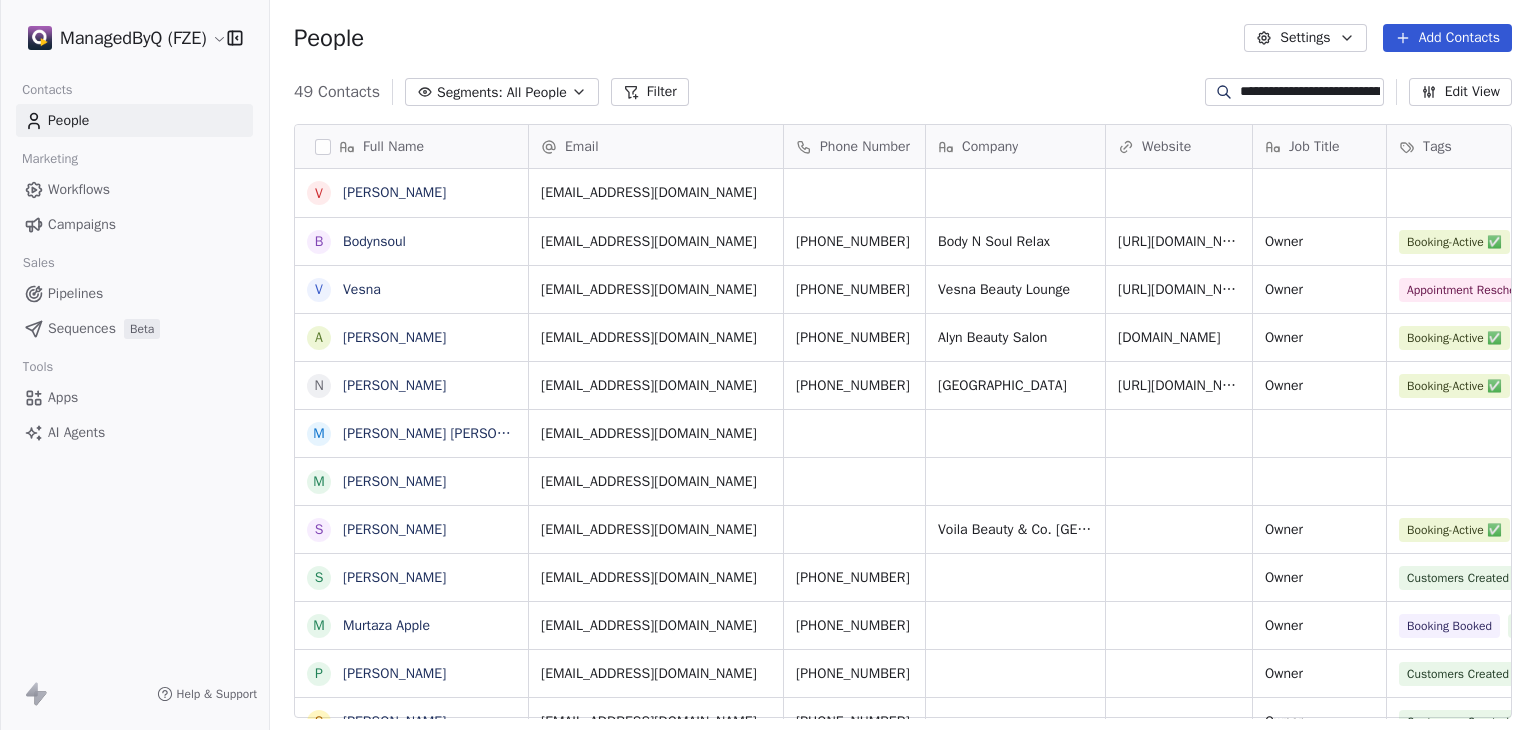 scroll, scrollTop: 0, scrollLeft: 66, axis: horizontal 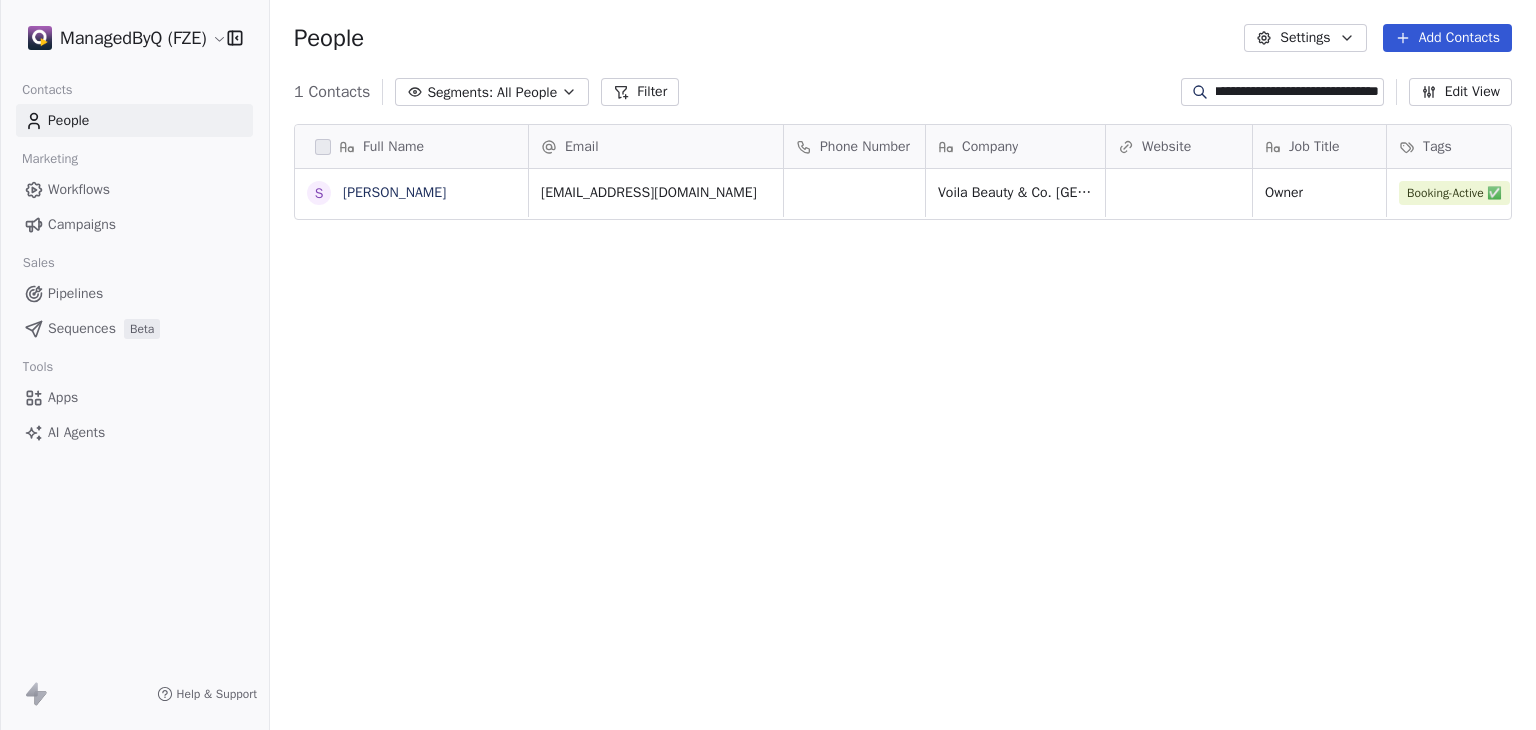 type on "**********" 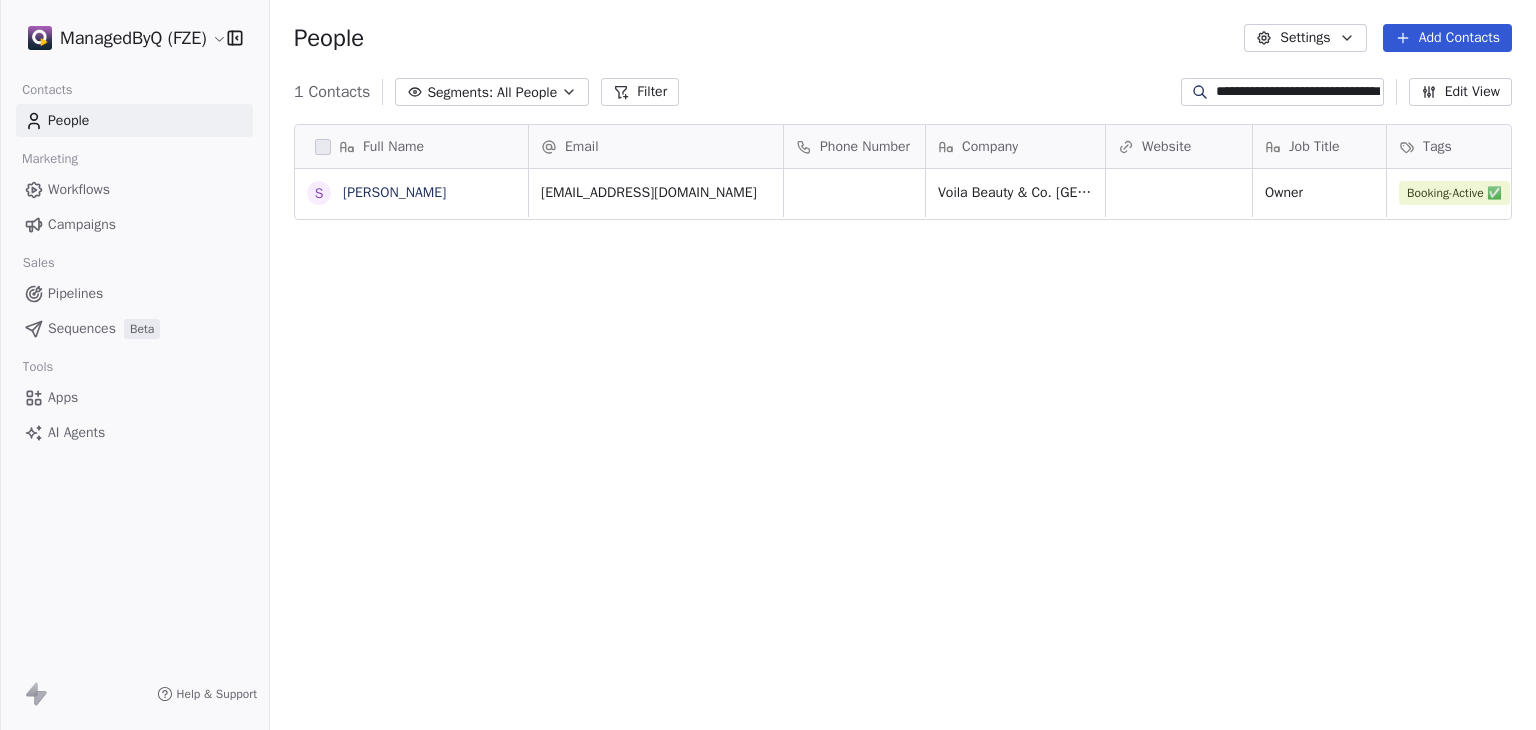 click on "**********" at bounding box center (1297, 92) 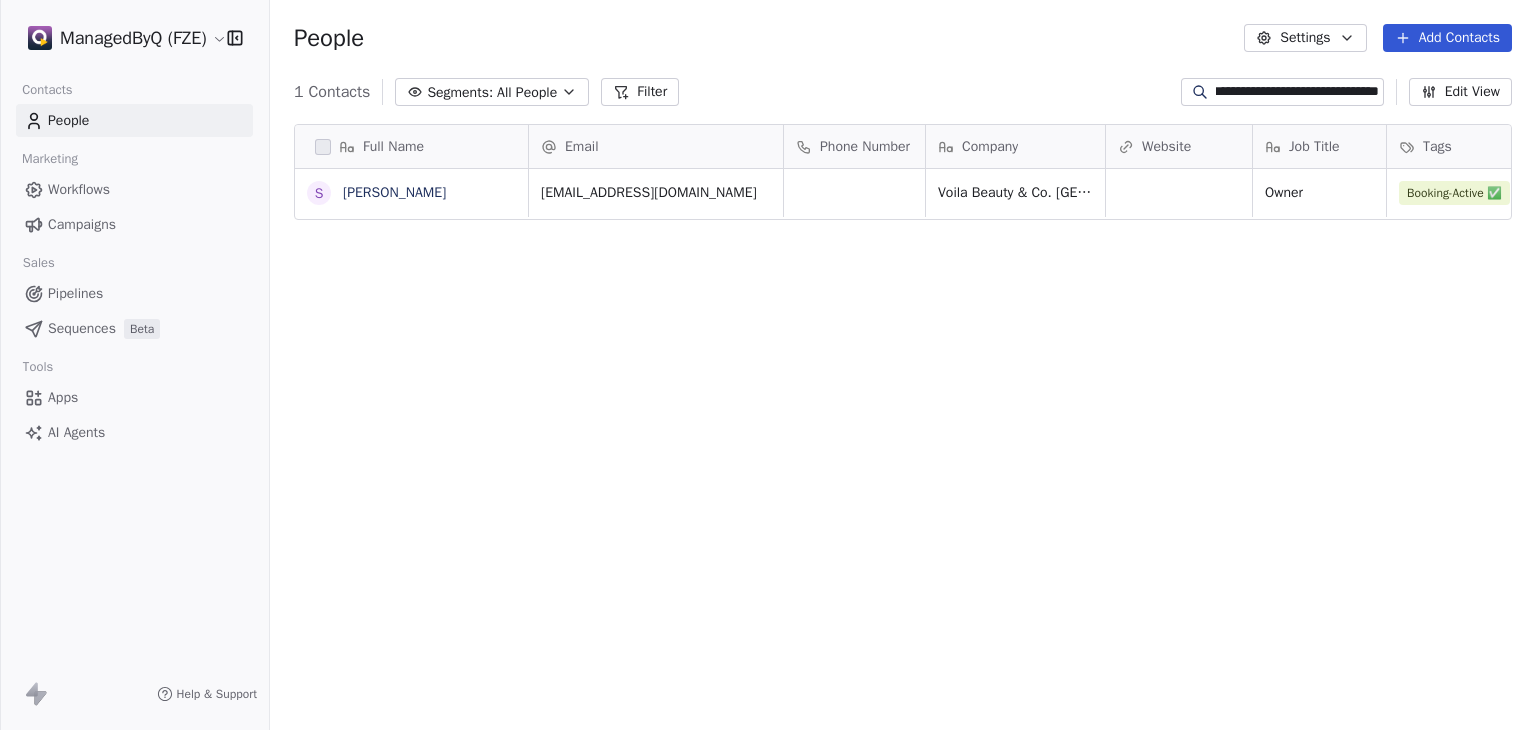 drag, startPoint x: 1206, startPoint y: 93, endPoint x: 1410, endPoint y: 98, distance: 204.06126 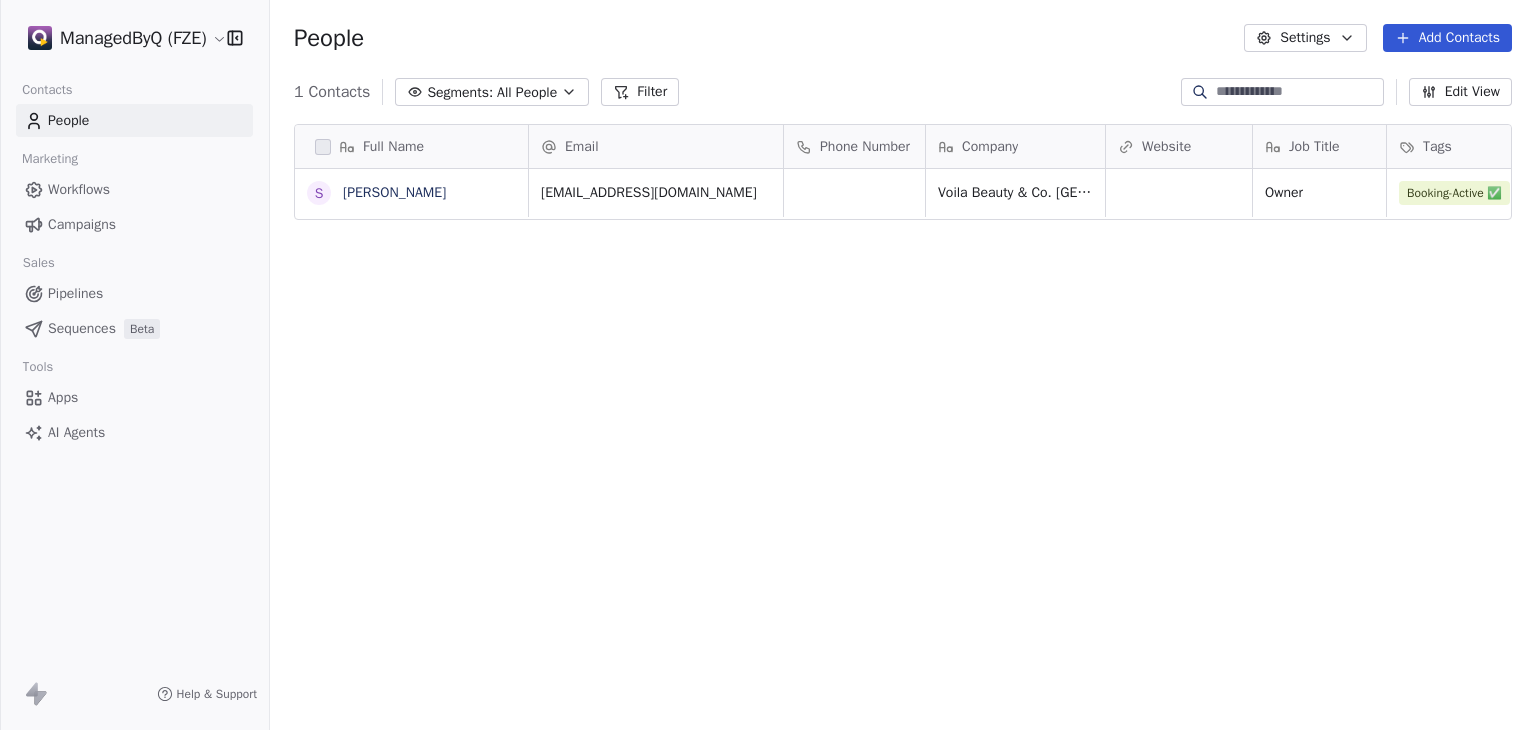 scroll, scrollTop: 0, scrollLeft: 0, axis: both 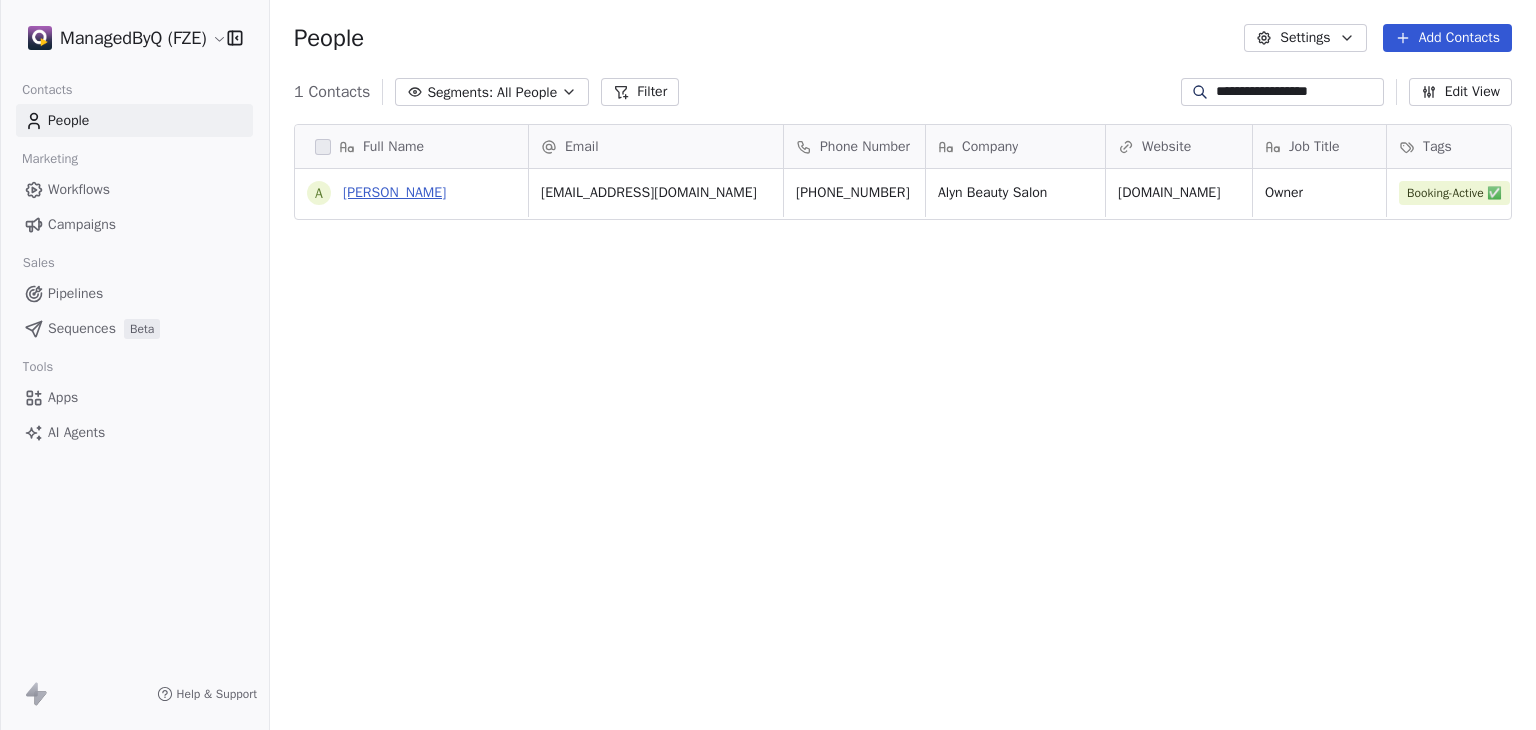 type on "**********" 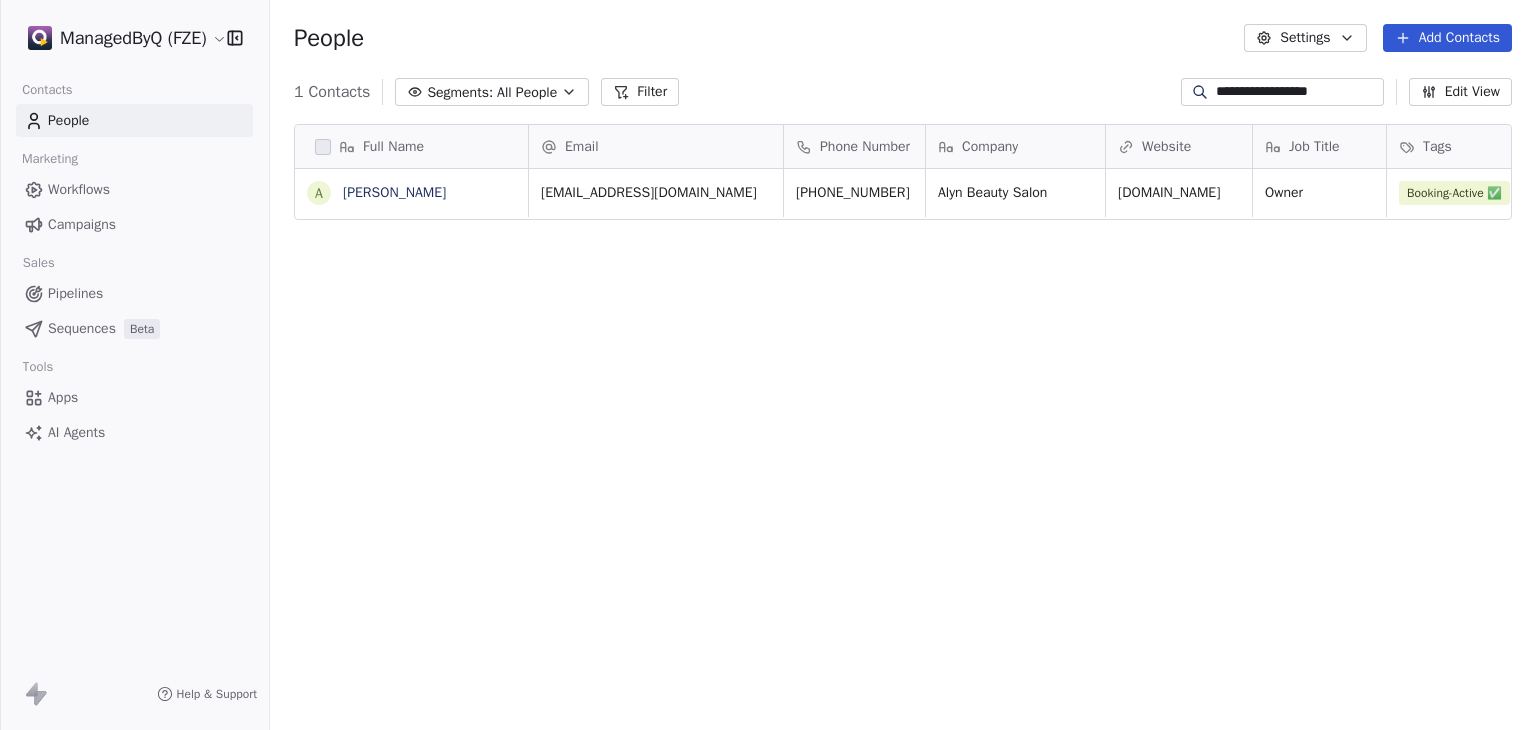 click on "**********" at bounding box center (768, 365) 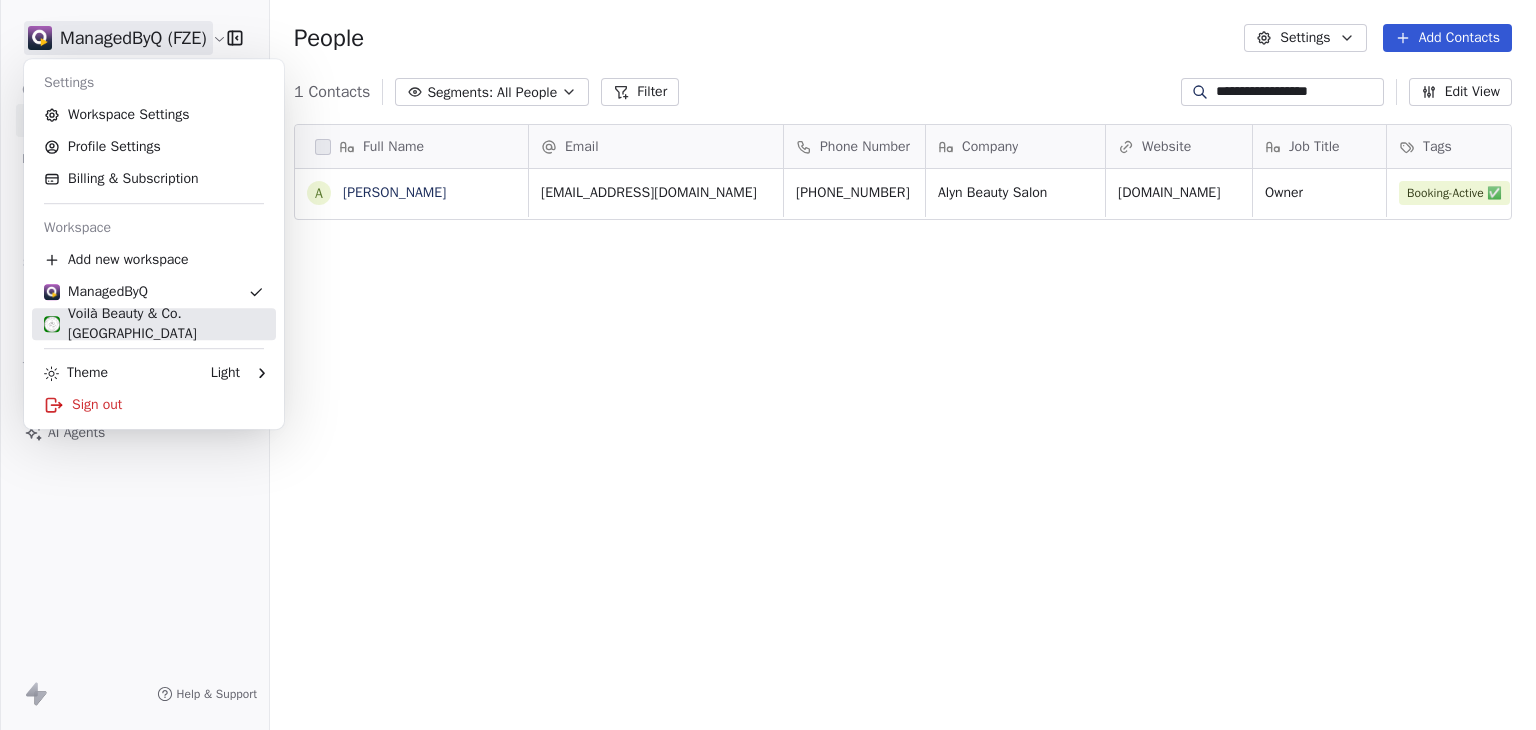 click on "Voilà Beauty & Co. Lounge" at bounding box center [154, 324] 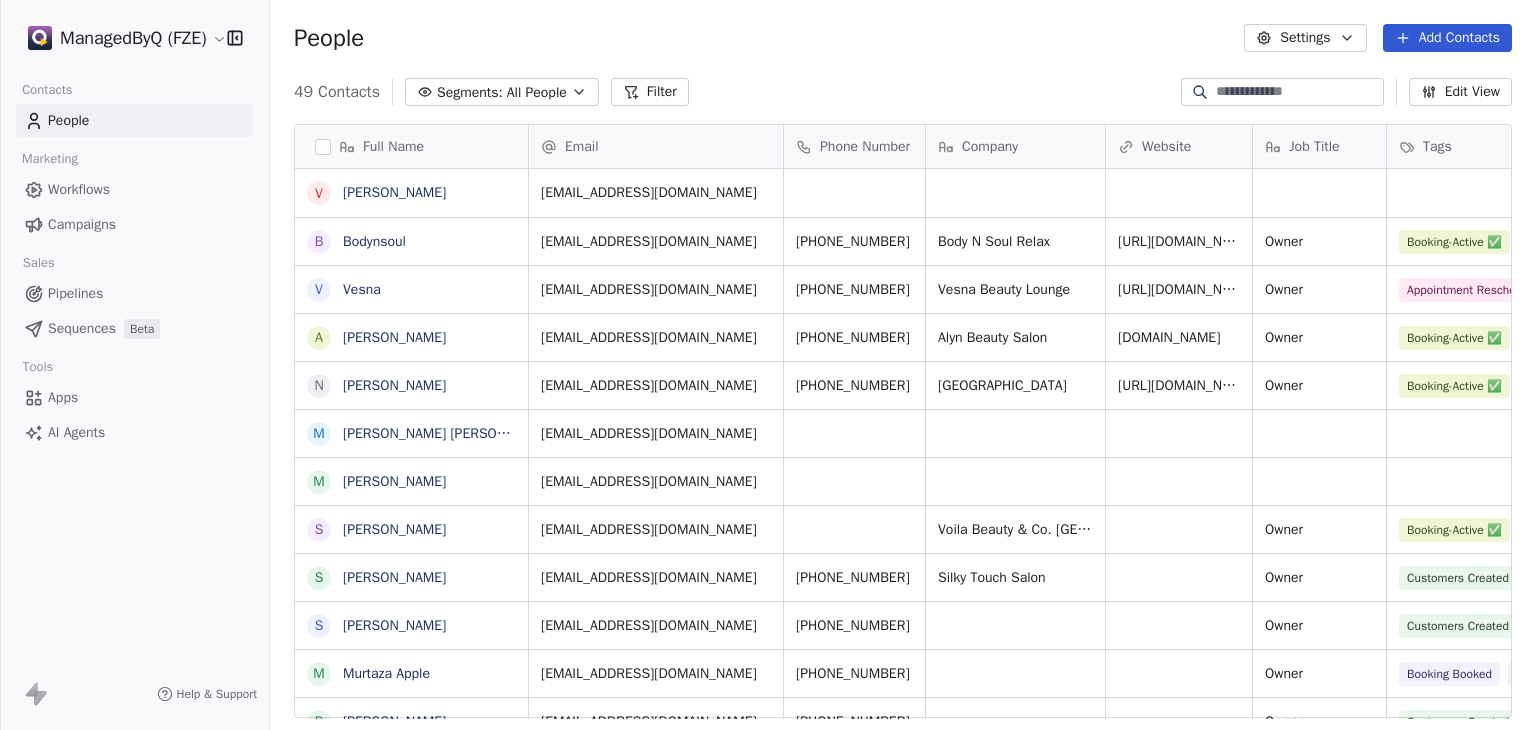 scroll, scrollTop: 16, scrollLeft: 16, axis: both 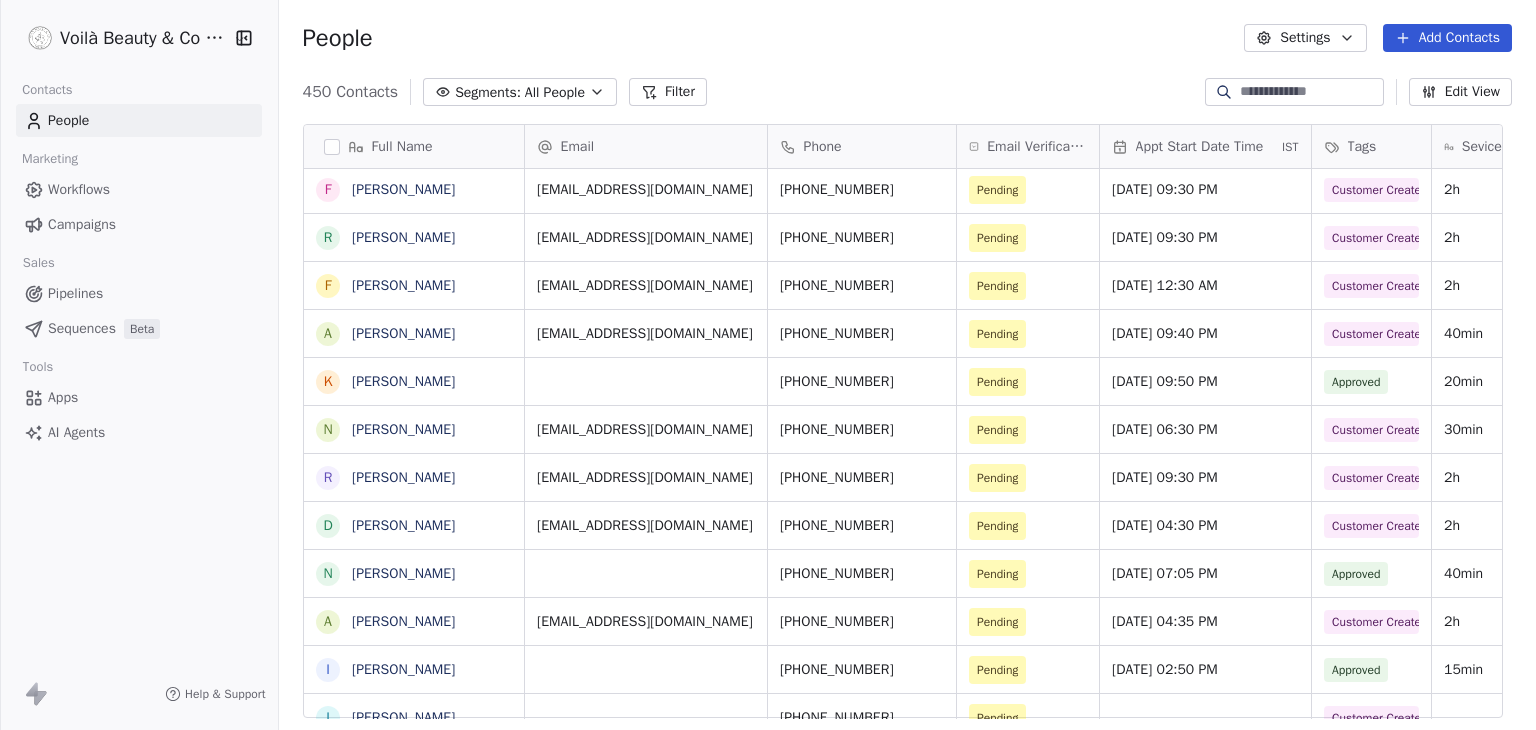 click on "Email Verification Status" at bounding box center (1036, 147) 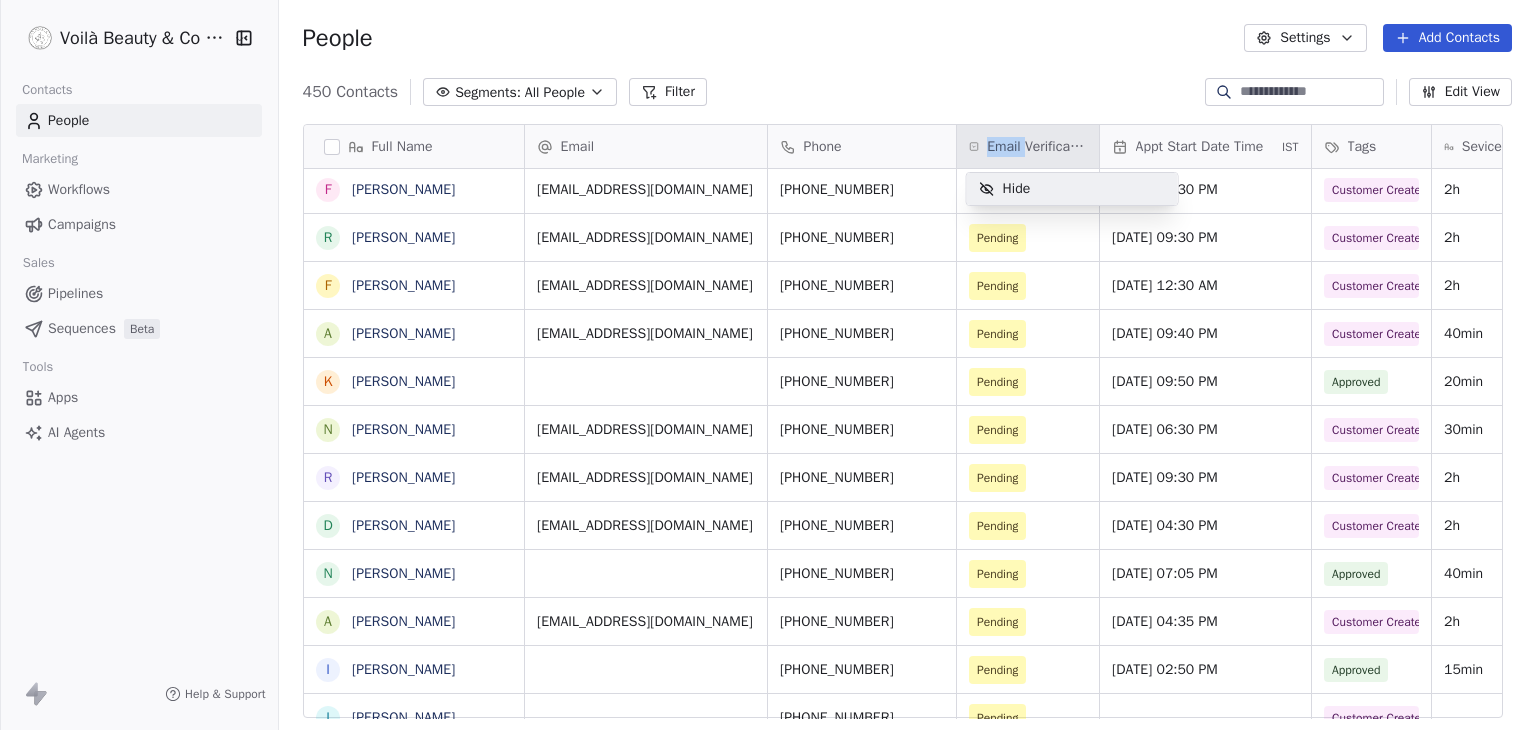 click on "Voilà Beauty & Co Lounge Contacts People Marketing Workflows Campaigns Sales Pipelines Sequences Beta Tools Apps AI Agents Help & Support People Settings  Add Contacts 450 Contacts Segments: All People Filter  Edit View Tag Add to Sequence Export Full Name F Fatima Ayed S Shaikha Shamsi F Fatema Benfriharim R Rim Benfriharim F Fatima Ahmed A Annum Bhatti K Kaoutar Ahmed N Noura Ayache R Rana Mohamed D Dina Nasr N Nawal Al Hosani A Alisha Roy Rapheal I Imelda Balabat I Imelda Balabat C Christy San Pedro V Vevina Ds J Jesrel Tupaz N Noura Saabieh A Alisa Ali A Alisa Ali P Priyanka Mohan H Halima Khan R Raneem Ahmad A Aileen Ducusin M Mariam Draz F Fatima Alnaqbi R Rawan Shahine B Buthaina Fadaaq R Rana Subeh F Farah Yousef L Liezel Narag N Neena Kelvin S Sahar Hawili M Maria Diab Email Phone Email Verification Status Appt Start Date Time IST Tags Sevice Duration Service Name Service Category Branch Name benfriharimo@gmail.com +971504644039 Pending Jul 26, 2025 07:30 PM Customer Created Approved 2h Promo 2h" at bounding box center [768, 365] 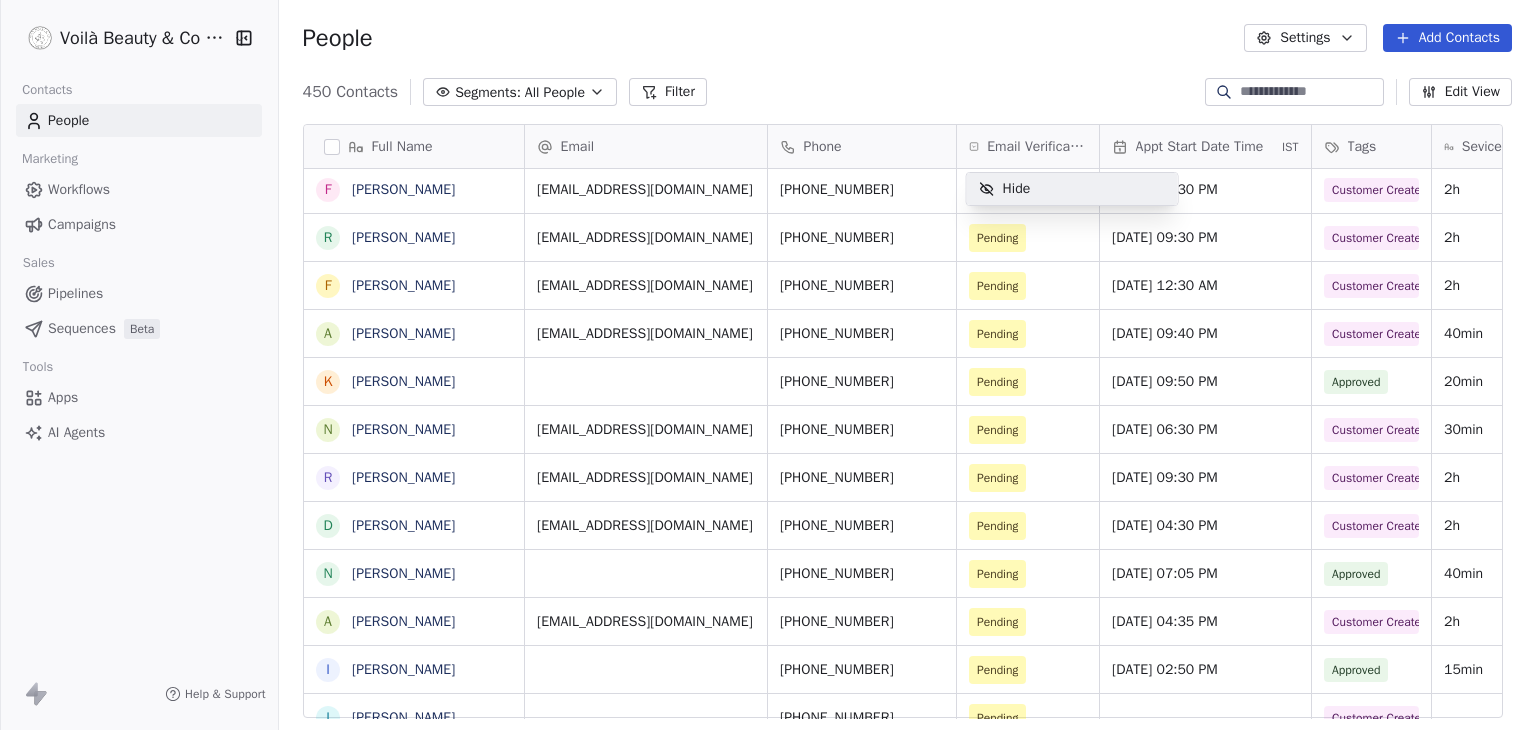 click on "Voilà Beauty & Co Lounge Contacts People Marketing Workflows Campaigns Sales Pipelines Sequences Beta Tools Apps AI Agents Help & Support People Settings  Add Contacts 450 Contacts Segments: All People Filter  Edit View Tag Add to Sequence Export Full Name F Fatima Ayed S Shaikha Shamsi F Fatema Benfriharim R Rim Benfriharim F Fatima Ahmed A Annum Bhatti K Kaoutar Ahmed N Noura Ayache R Rana Mohamed D Dina Nasr N Nawal Al Hosani A Alisha Roy Rapheal I Imelda Balabat I Imelda Balabat C Christy San Pedro V Vevina Ds J Jesrel Tupaz N Noura Saabieh A Alisa Ali A Alisa Ali P Priyanka Mohan H Halima Khan R Raneem Ahmad A Aileen Ducusin M Mariam Draz F Fatima Alnaqbi R Rawan Shahine B Buthaina Fadaaq R Rana Subeh F Farah Yousef L Liezel Narag N Neena Kelvin S Sahar Hawili M Maria Diab Email Phone Email Verification Status Appt Start Date Time IST Tags Sevice Duration Service Name Service Category Branch Name benfriharimo@gmail.com +971504644039 Pending Jul 26, 2025 07:30 PM Customer Created Approved 2h Promo 2h" at bounding box center (768, 365) 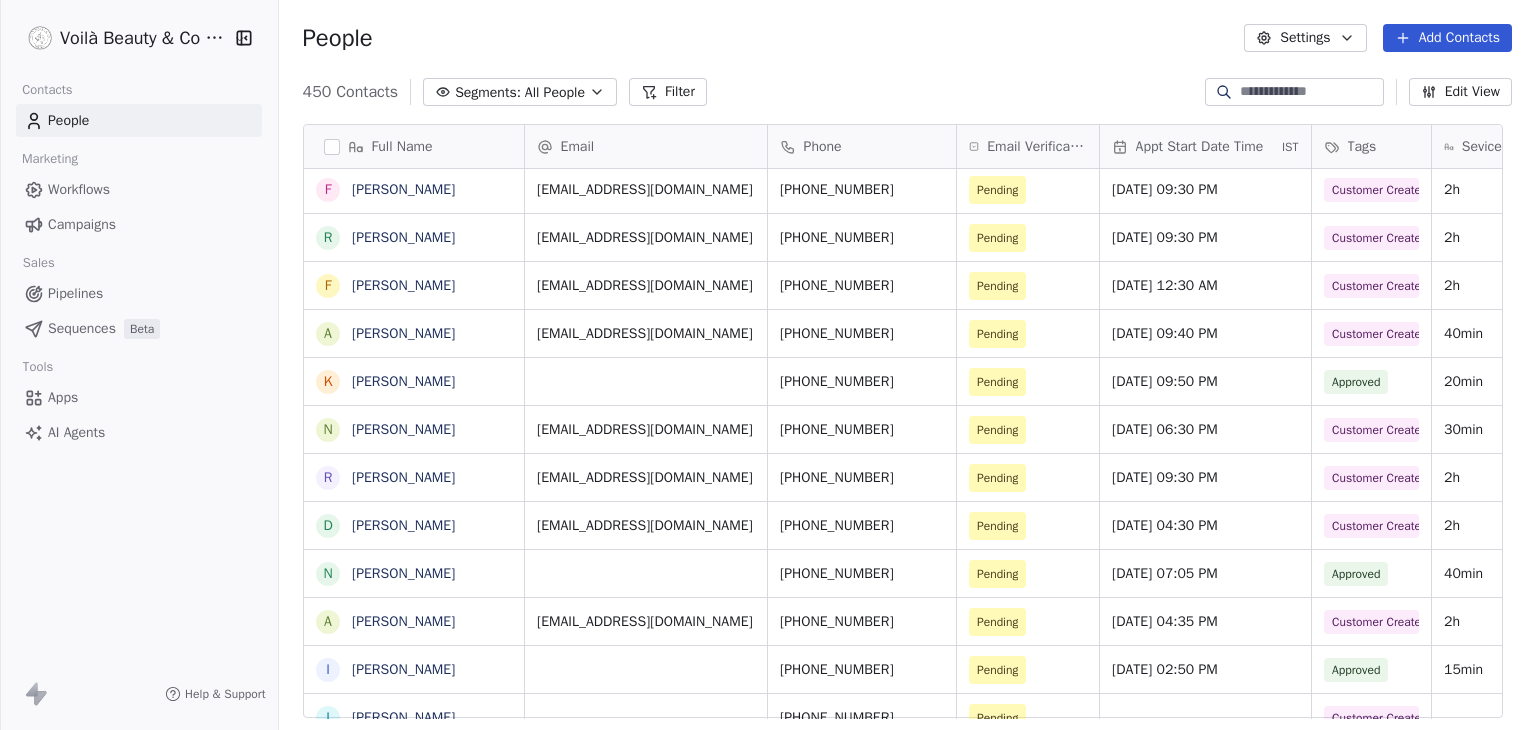 click on "Email Verification Status" at bounding box center (1036, 147) 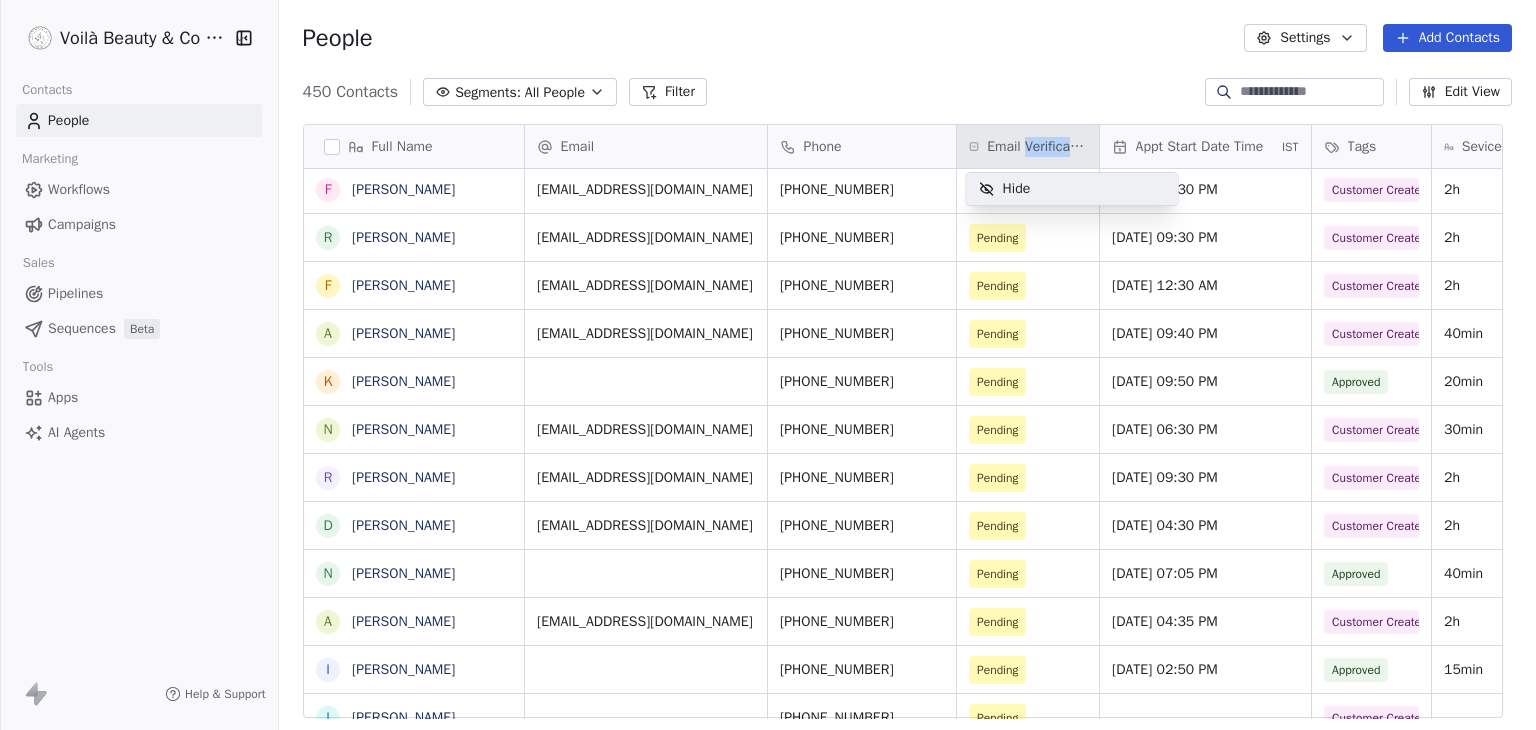 click on "Voilà Beauty & Co Lounge Contacts People Marketing Workflows Campaigns Sales Pipelines Sequences Beta Tools Apps AI Agents Help & Support People Settings  Add Contacts 450 Contacts Segments: All People Filter  Edit View Tag Add to Sequence Export Full Name F Fatima Ayed S Shaikha Shamsi F Fatema Benfriharim R Rim Benfriharim F Fatima Ahmed A Annum Bhatti K Kaoutar Ahmed N Noura Ayache R Rana Mohamed D Dina Nasr N Nawal Al Hosani A Alisha Roy Rapheal I Imelda Balabat I Imelda Balabat C Christy San Pedro V Vevina Ds J Jesrel Tupaz N Noura Saabieh A Alisa Ali A Alisa Ali P Priyanka Mohan H Halima Khan R Raneem Ahmad A Aileen Ducusin M Mariam Draz F Fatima Alnaqbi R Rawan Shahine B Buthaina Fadaaq R Rana Subeh F Farah Yousef L Liezel Narag N Neena Kelvin S Sahar Hawili M Maria Diab Email Phone Email Verification Status Appt Start Date Time IST Tags Sevice Duration Service Name Service Category Branch Name benfriharimo@gmail.com +971504644039 Pending Jul 26, 2025 07:30 PM Customer Created Approved 2h Promo 2h" at bounding box center (768, 365) 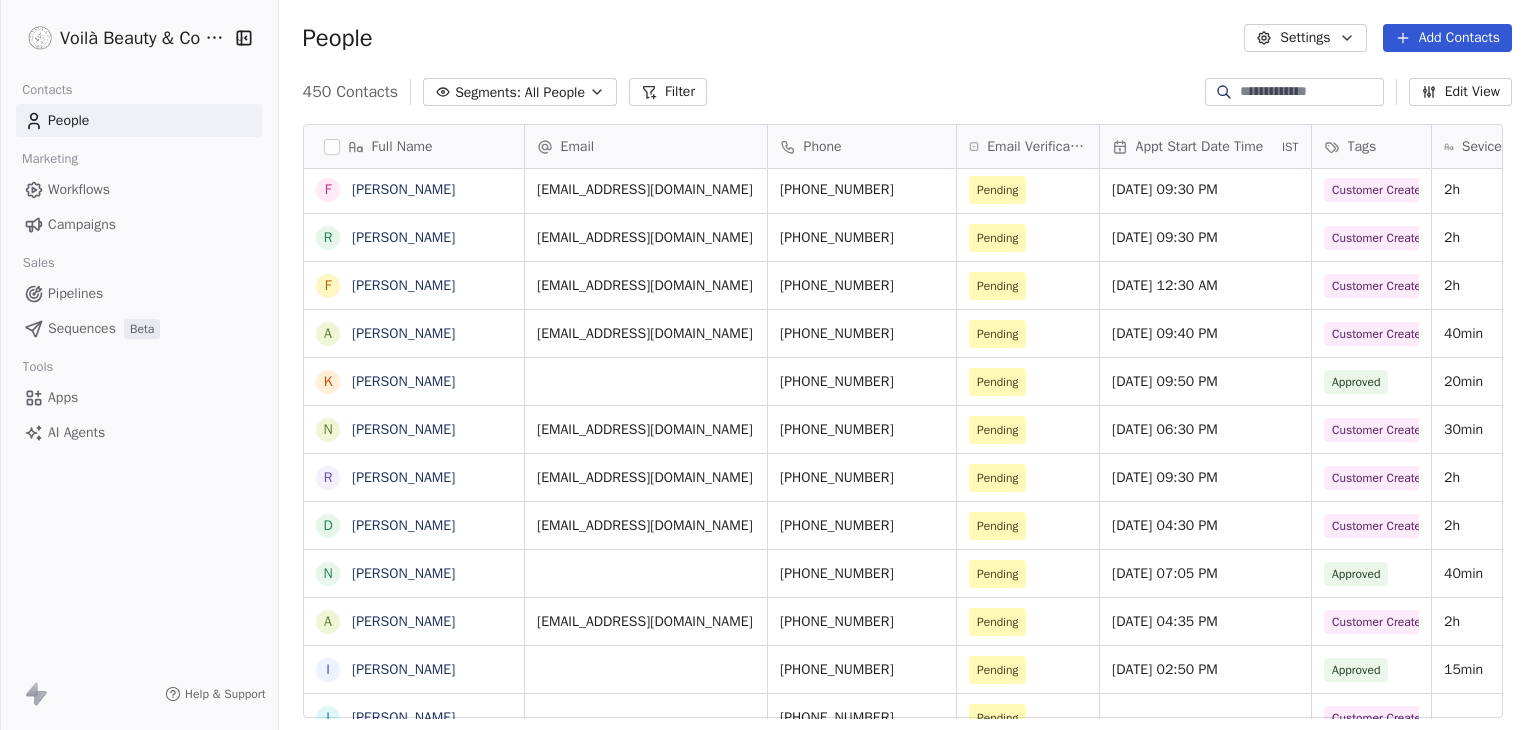 click on "Edit View" at bounding box center (1460, 92) 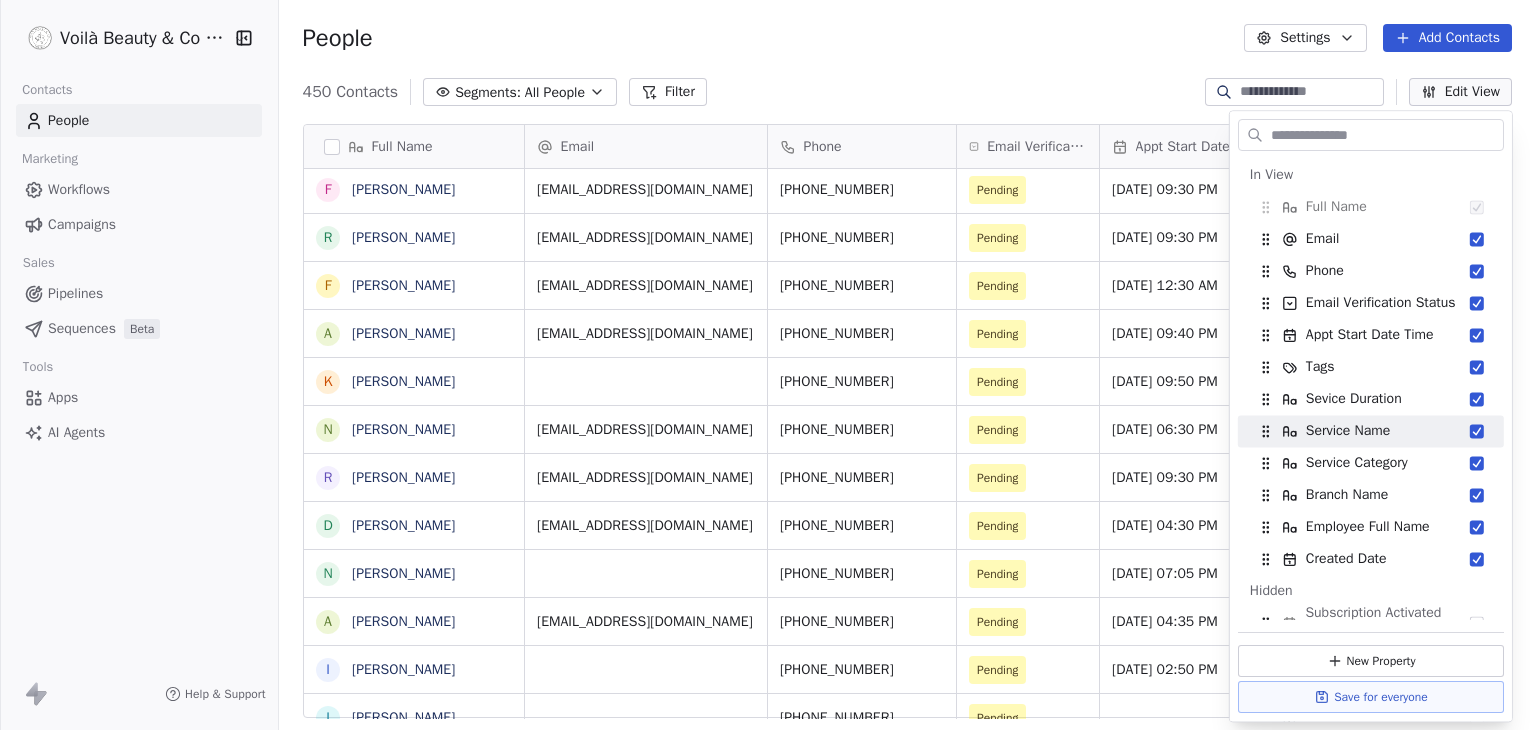click on "People Settings  Add Contacts" at bounding box center (907, 38) 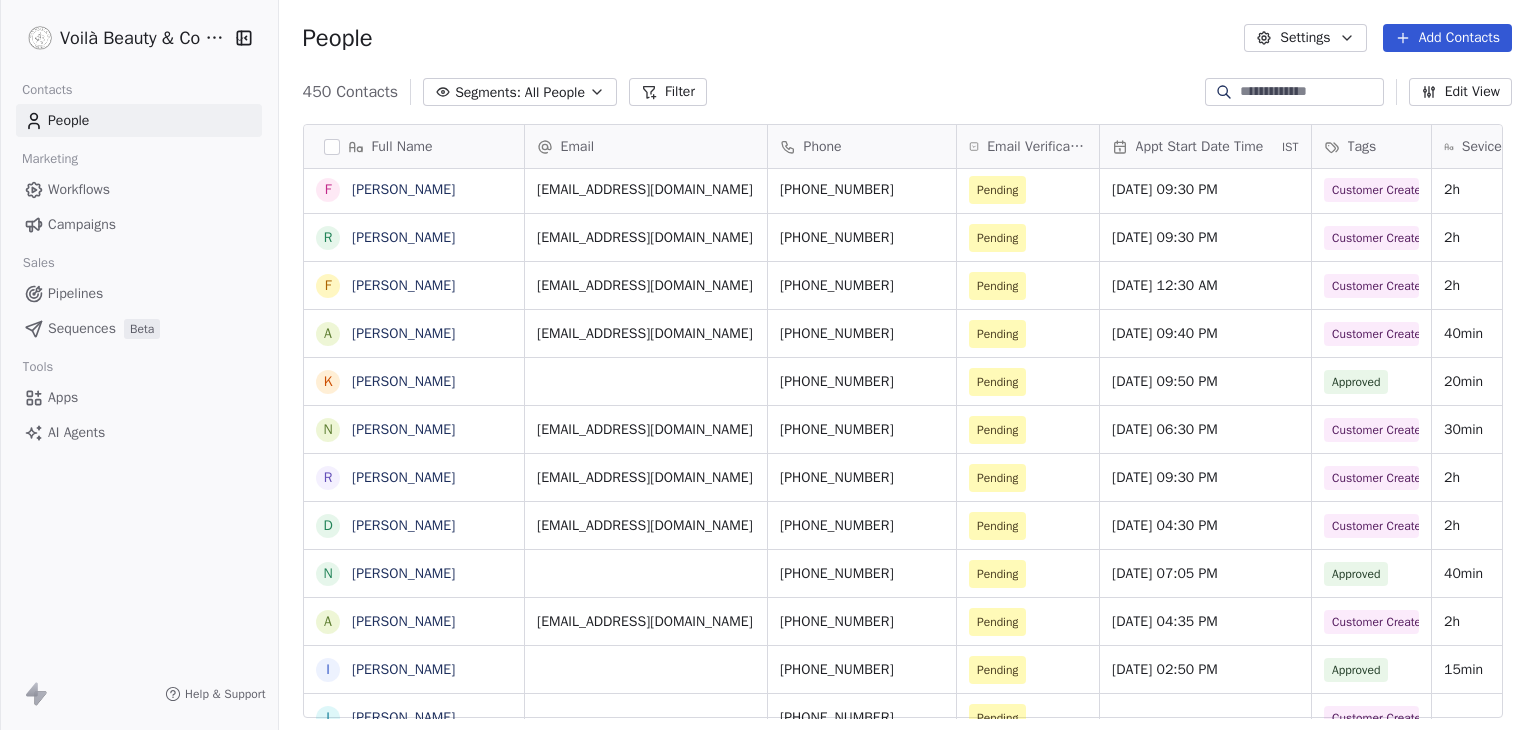 click on "Voilà Beauty & Co Lounge Contacts People Marketing Workflows Campaigns Sales Pipelines Sequences Beta Tools Apps AI Agents Help & Support People Settings  Add Contacts 450 Contacts Segments: All People Filter  Edit View Tag Add to Sequence Export Full Name F Fatima Ayed S Shaikha Shamsi F Fatema Benfriharim R Rim Benfriharim F Fatima Ahmed A Annum Bhatti K Kaoutar Ahmed N Noura Ayache R Rana Mohamed D Dina Nasr N Nawal Al Hosani A Alisha Roy Rapheal I Imelda Balabat I Imelda Balabat C Christy San Pedro V Vevina Ds J Jesrel Tupaz N Noura Saabieh A Alisa Ali A Alisa Ali P Priyanka Mohan H Halima Khan R Raneem Ahmad A Aileen Ducusin M Mariam Draz F Fatima Alnaqbi R Rawan Shahine B Buthaina Fadaaq R Rana Subeh F Farah Yousef L Liezel Narag N Neena Kelvin S Sahar Hawili M Maria Diab Email Phone Email Verification Status Appt Start Date Time IST Tags Sevice Duration Service Name Service Category Branch Name benfriharimo@gmail.com +971504644039 Pending Jul 26, 2025 07:30 PM Customer Created Approved 2h Promo 2h" at bounding box center (768, 365) 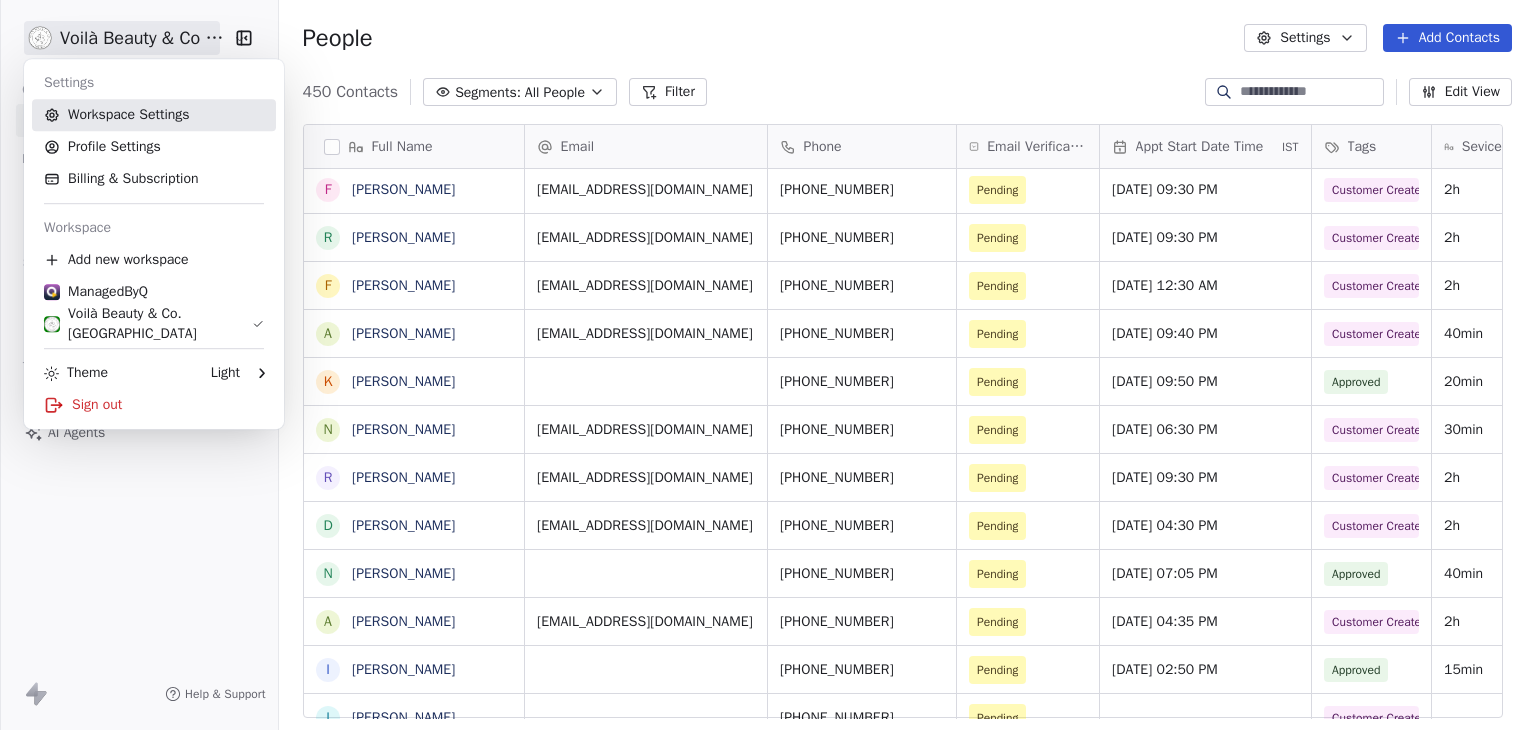 click on "Workspace Settings" at bounding box center [154, 115] 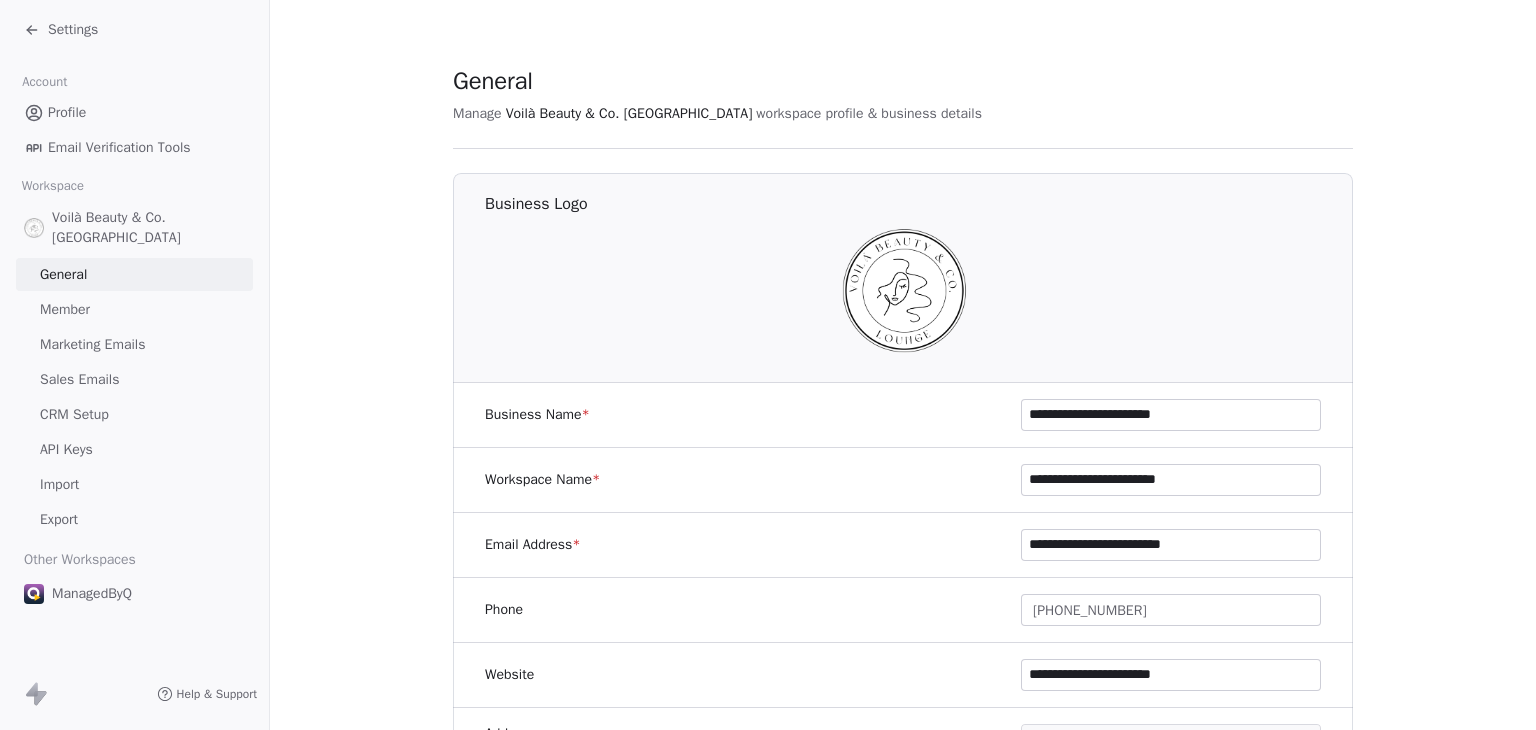 drag, startPoint x: 1216, startPoint y: 414, endPoint x: 762, endPoint y: 418, distance: 454.0176 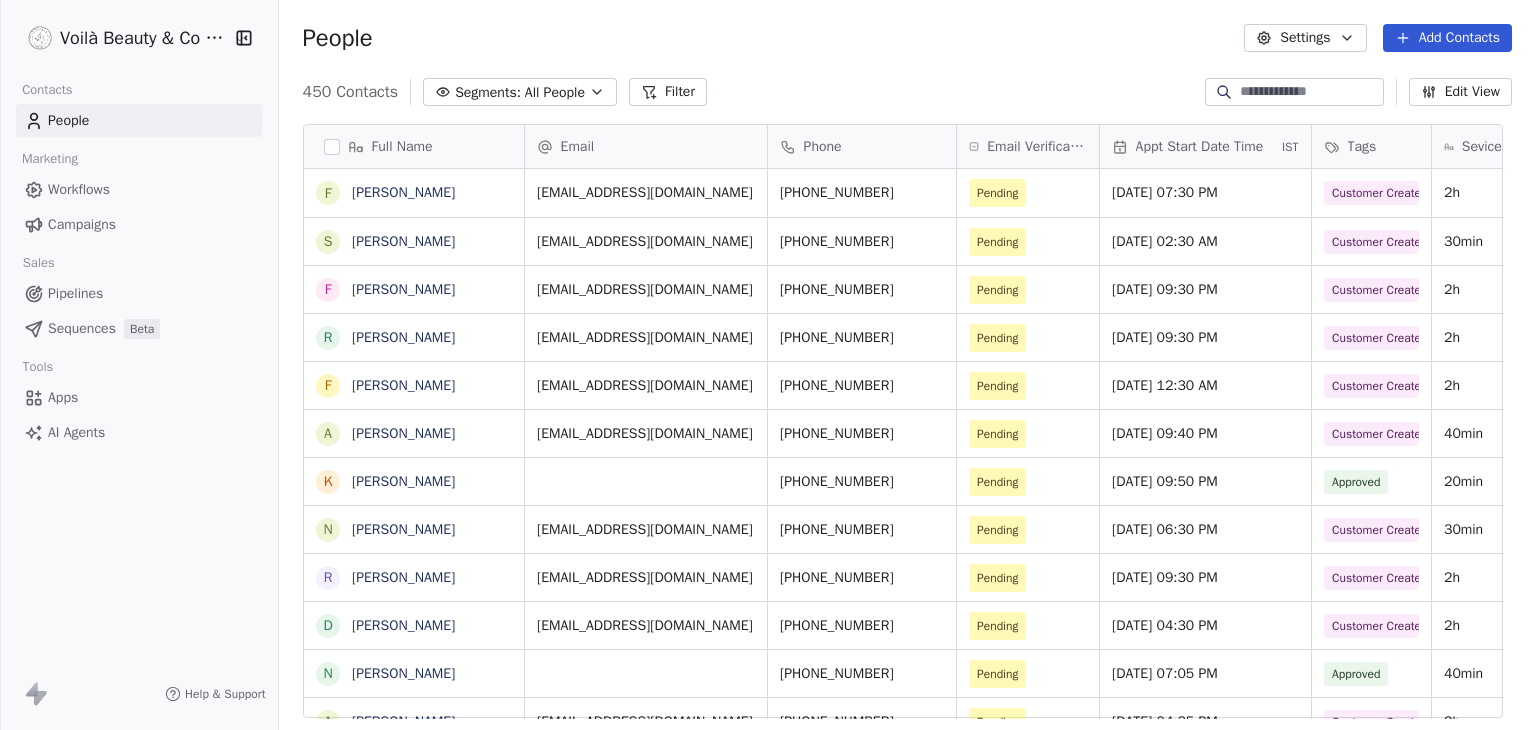 scroll, scrollTop: 100, scrollLeft: 0, axis: vertical 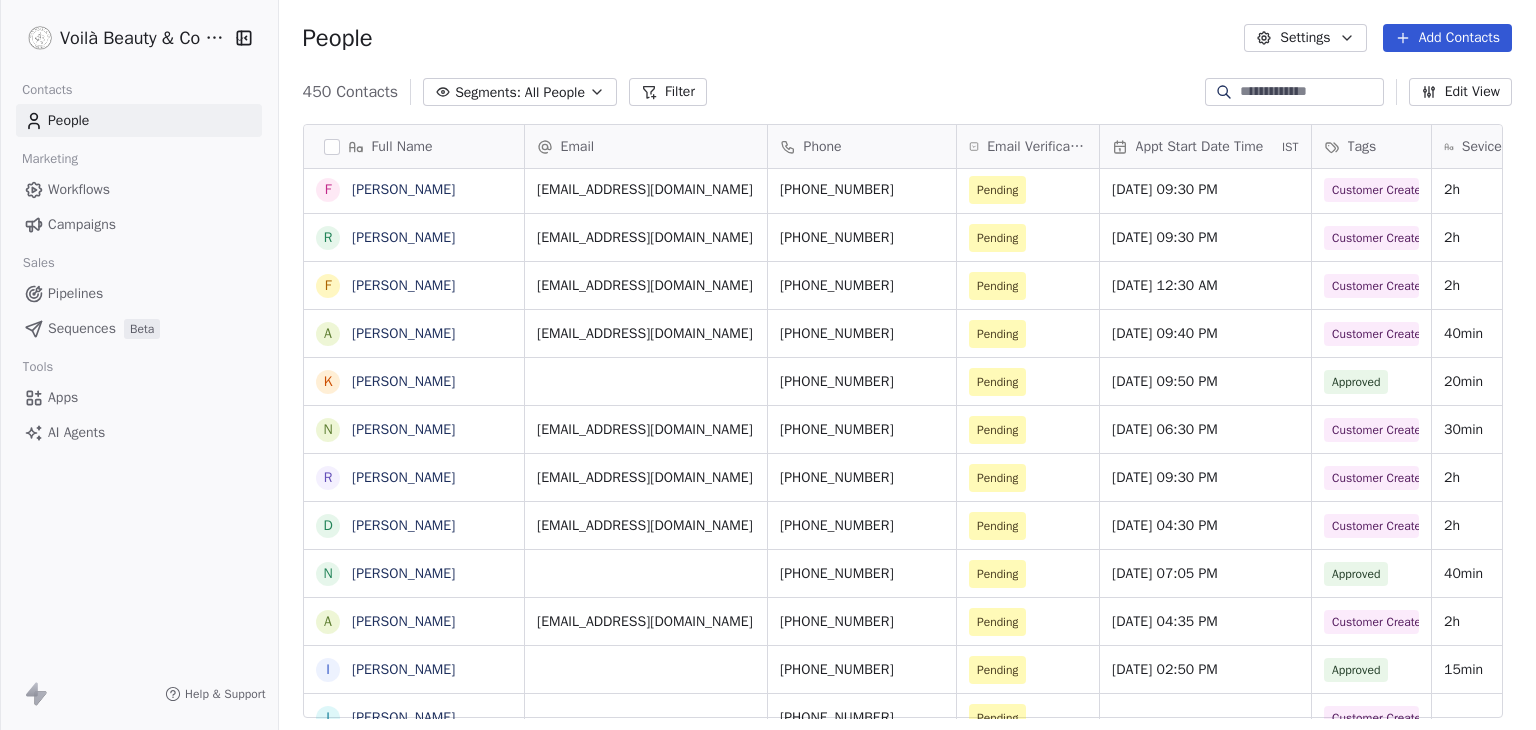 click on "Voilà Beauty & Co Lounge Contacts People Marketing Workflows Campaigns Sales Pipelines Sequences Beta Tools Apps AI Agents Help & Support People Settings  Add Contacts 450 Contacts Segments: All People Filter  Edit View Tag Add to Sequence Export Full Name F Fatima Ayed S Shaikha Shamsi F Fatema Benfriharim R Rim Benfriharim F Fatima Ahmed A Annum Bhatti K Kaoutar Ahmed N Noura Ayache R Rana Mohamed D Dina Nasr N Nawal Al Hosani A Alisha Roy Rapheal I Imelda Balabat I Imelda Balabat C Christy San Pedro V Vevina Ds J Jesrel Tupaz N Noura Saabieh A Alisa Ali A Alisa Ali P Priyanka Mohan H Halima Khan R Raneem Ahmad A Aileen Ducusin M Mariam Draz F Fatima Alnaqbi R Rawan Shahine B Buthaina Fadaaq R Rana Subeh F Farah Yousef L Liezel Narag N Neena Kelvin S Sahar Hawili M Maria Diab Email Phone Email Verification Status Appt Start Date Time IST Tags Sevice Duration Service Name Service Category Branch Name benfriharimo@gmail.com +971504644039 Pending Jul 26, 2025 07:30 PM Customer Created Approved 2h Promo 2h" at bounding box center (768, 365) 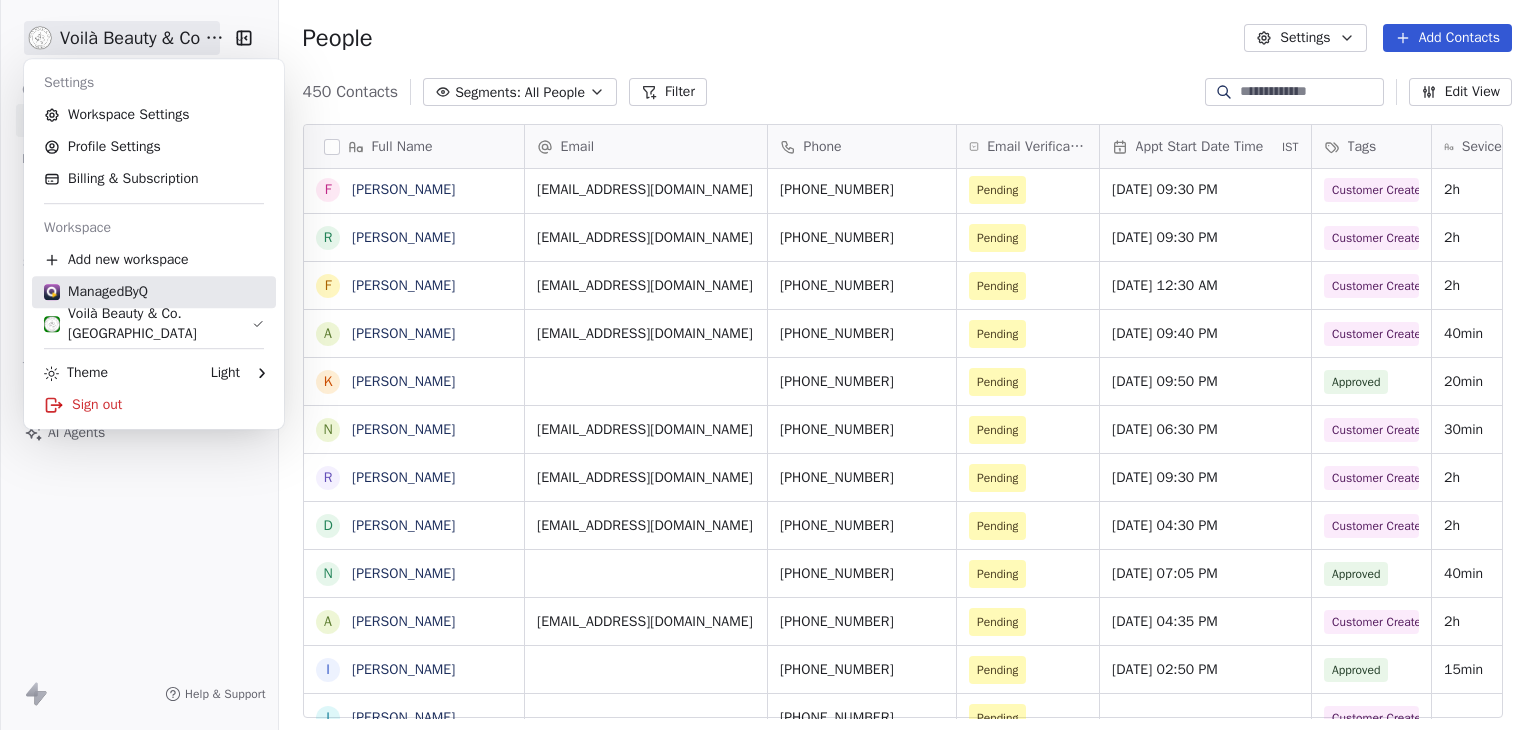 click on "ManagedByQ" at bounding box center (96, 292) 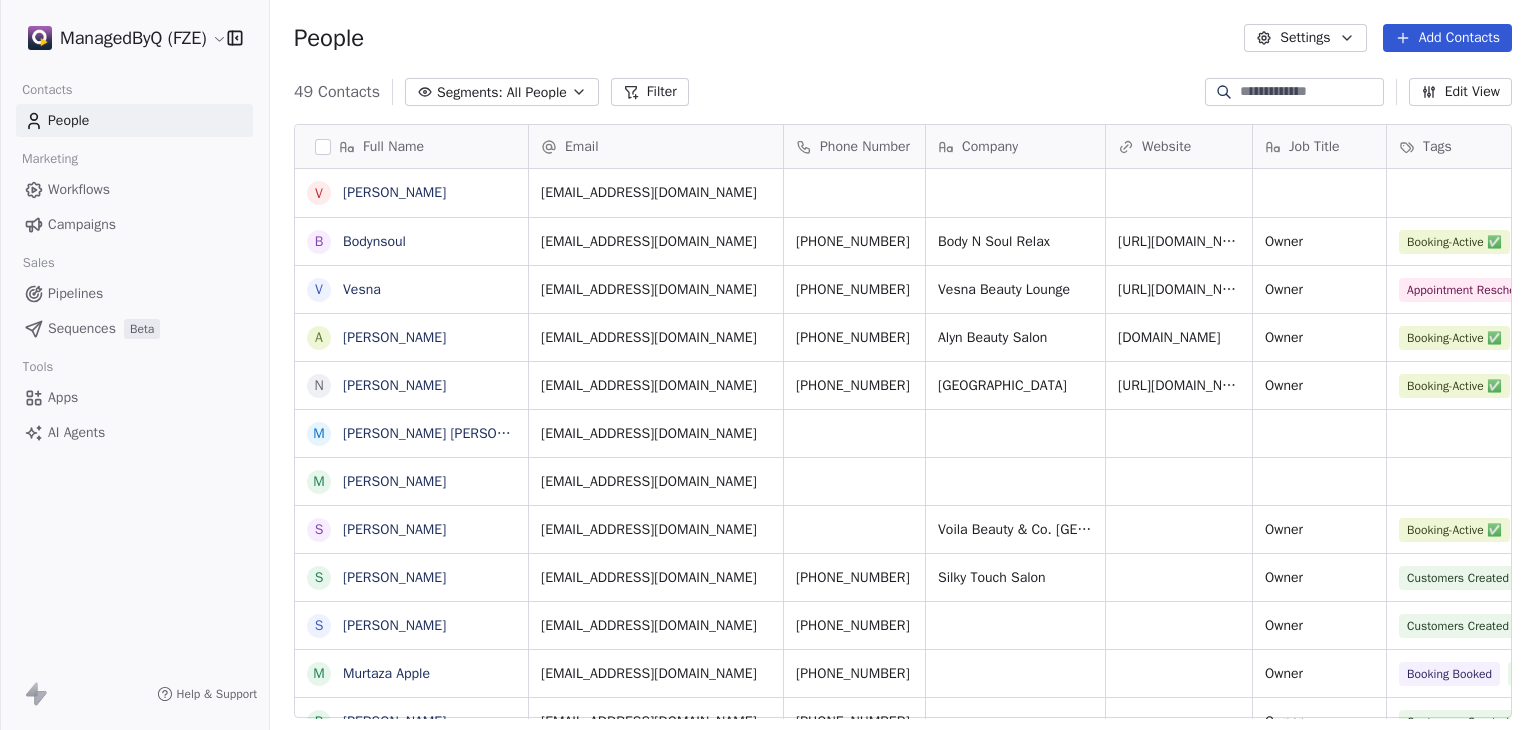 scroll, scrollTop: 16, scrollLeft: 16, axis: both 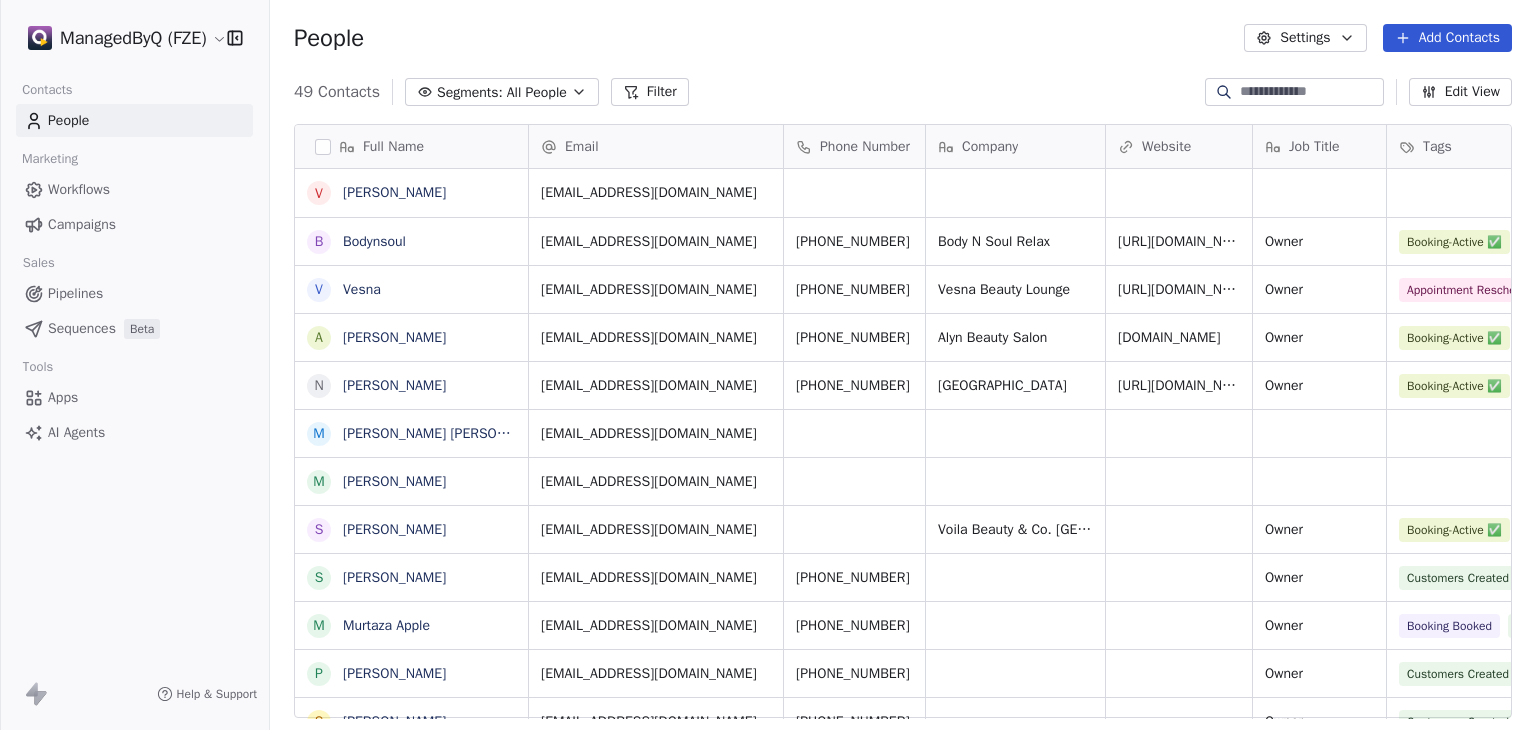 click on "Workflows" at bounding box center [79, 189] 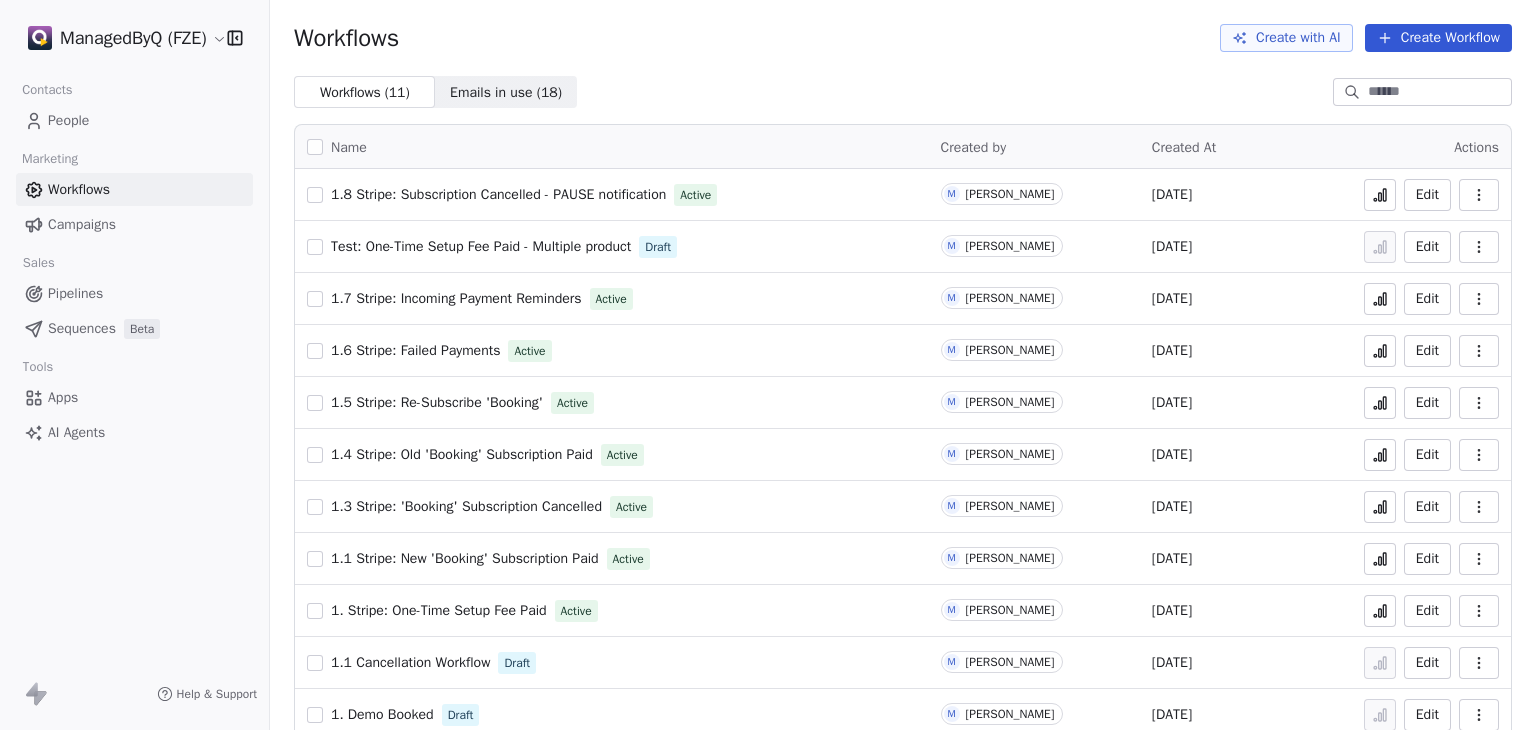 click on "ManagedByQ (FZE) Contacts People Marketing Workflows Campaigns Sales Pipelines Sequences Beta Tools Apps AI Agents Help & Support Workflows  Create with AI  Create Workflow Workflows ( 11 ) Workflows ( 11 ) Emails in use ( 18 ) Emails in use ( 18 ) Name Created by Created At Actions 1.8 Stripe: Subscription Cancelled - PAUSE notification Active M Manuel Juban Jr. Jul 14, 2025 Edit Test: One-Time Setup Fee Paid - Multiple product Draft M Manuel Juban Jr. Jul 11, 2025 Edit 1.7 Stripe: Incoming Payment Reminders Active M Manuel Juban Jr. Jul 6, 2025 Edit 1.6 Stripe: Failed Payments Active M Manuel Juban Jr. Jul 6, 2025 Edit 1.5 Stripe: Re-Subscribe 'Booking' Active M Manuel Juban Jr. Jul 6, 2025 Edit 1.4 Stripe: Old 'Booking' Subscription Paid Active M Manuel Juban Jr. Jul 5, 2025 Edit 1.3 Stripe: 'Booking' Subscription Cancelled Active M Manuel Juban Jr. Jul 3, 2025 Edit 1.1 Stripe: New 'Booking' Subscription Paid Active M Manuel Juban Jr. Jun 28, 2025 Edit 1. Stripe: One-Time Setup Fee Paid Active M Edit M M" at bounding box center (768, 365) 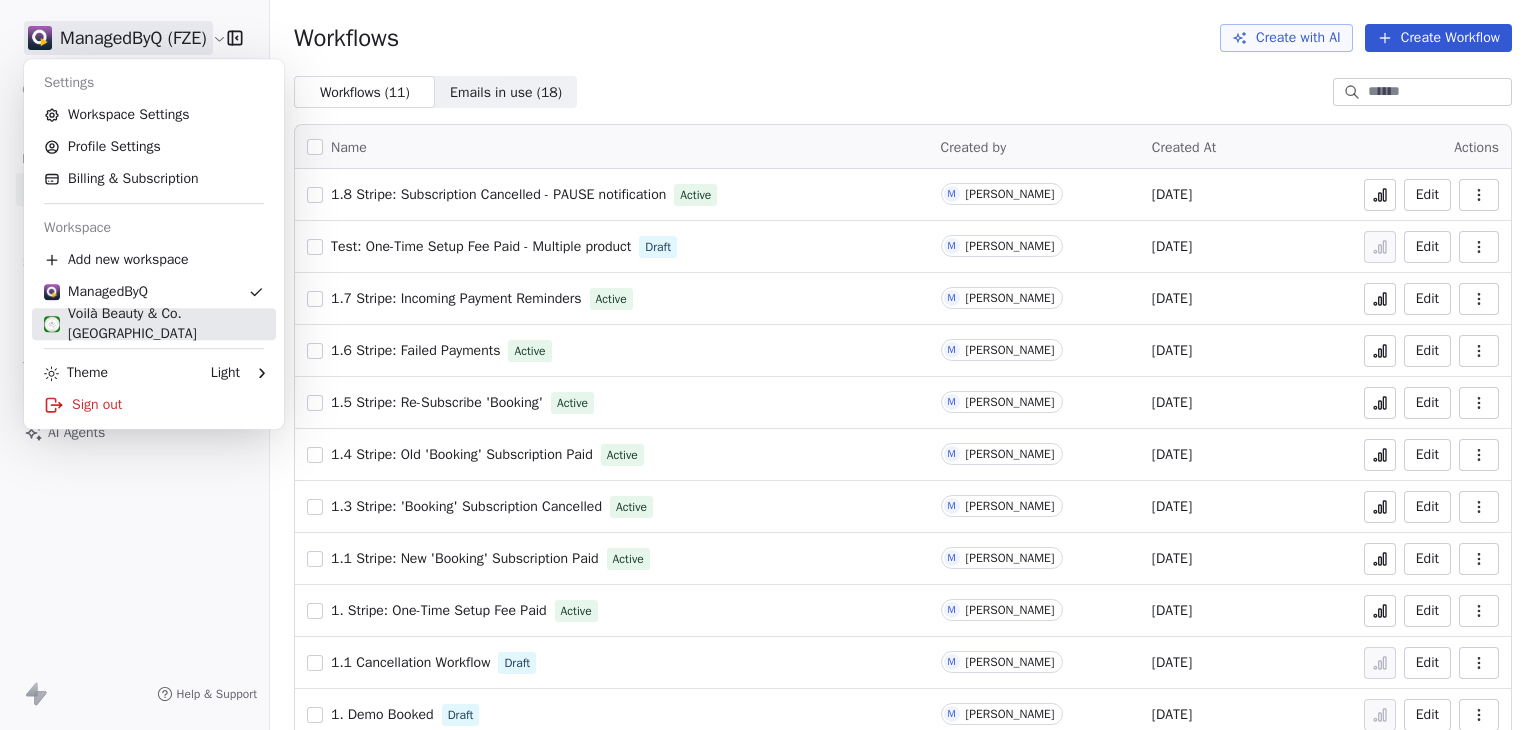 click on "Voilà Beauty & Co. Lounge" at bounding box center (154, 324) 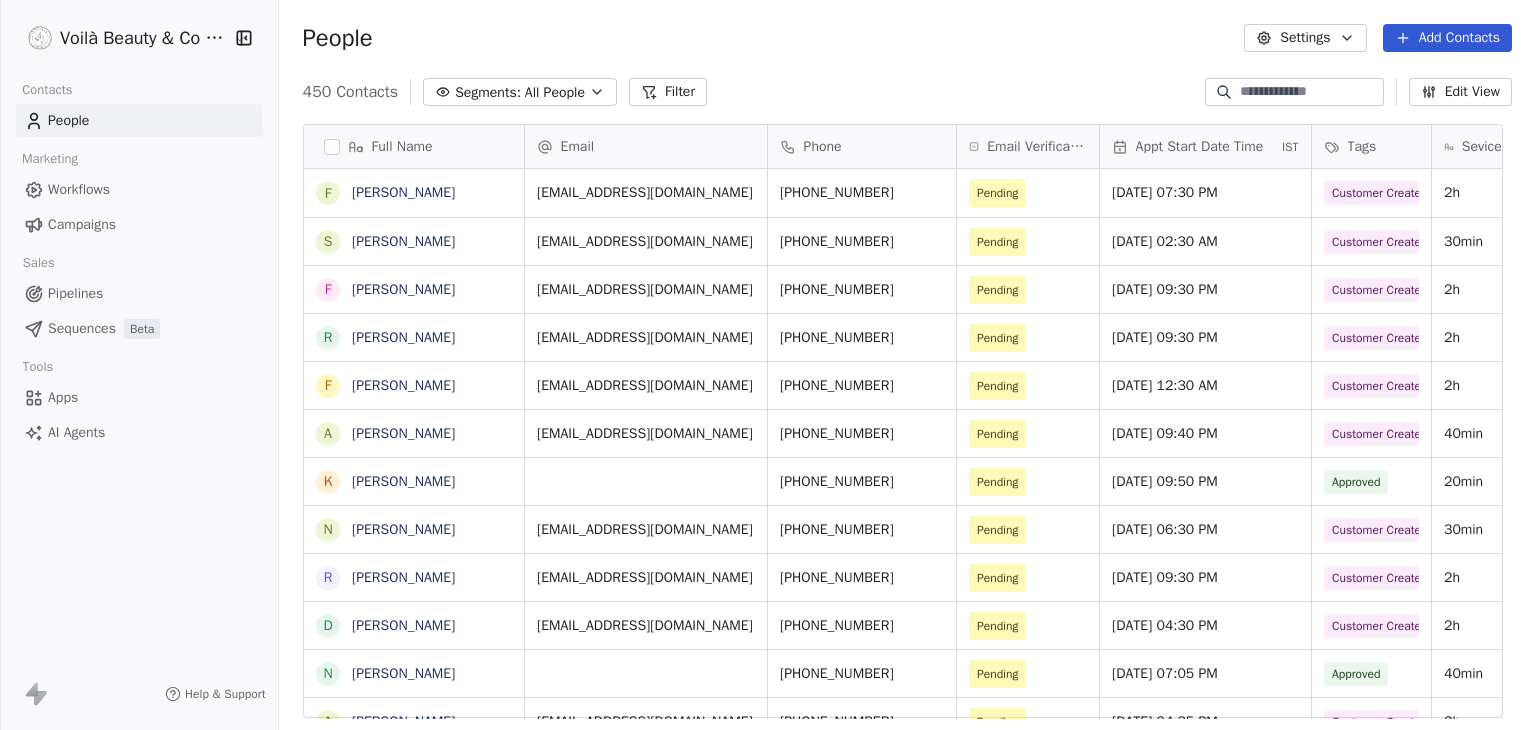 scroll, scrollTop: 16, scrollLeft: 16, axis: both 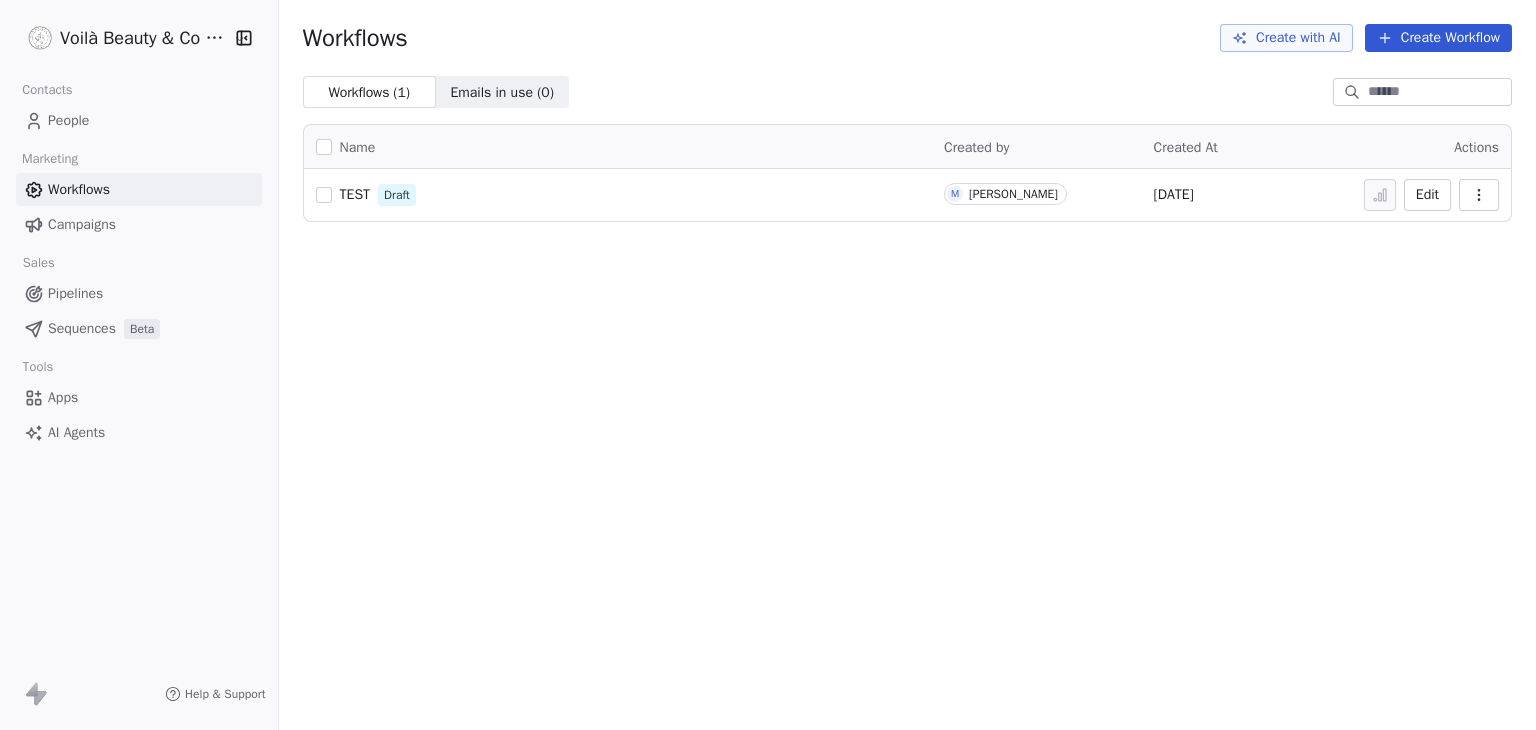 click on "Voilà Beauty & Co Lounge Contacts People Marketing Workflows Campaigns Sales Pipelines Sequences Beta Tools Apps AI Agents Help & Support Workflows  Create with AI  Create Workflow Workflows ( 1 ) Workflows ( 1 ) Emails in use ( 0 ) Emails in use ( 0 ) Name Created by Created At Actions TEST Draft M Manuel Juban Jr. Jul 6, 2025 Edit" at bounding box center [768, 365] 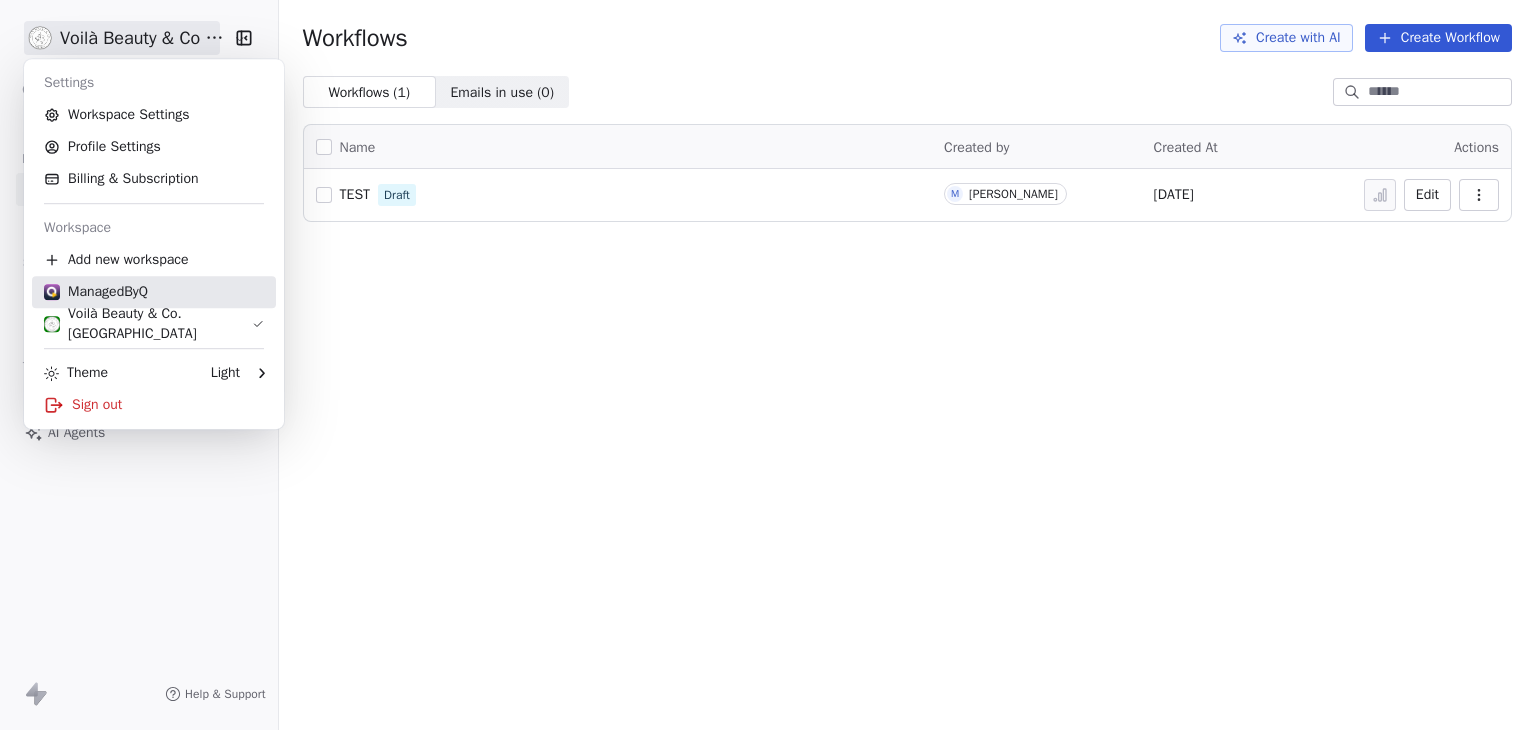 click on "ManagedByQ" at bounding box center (96, 292) 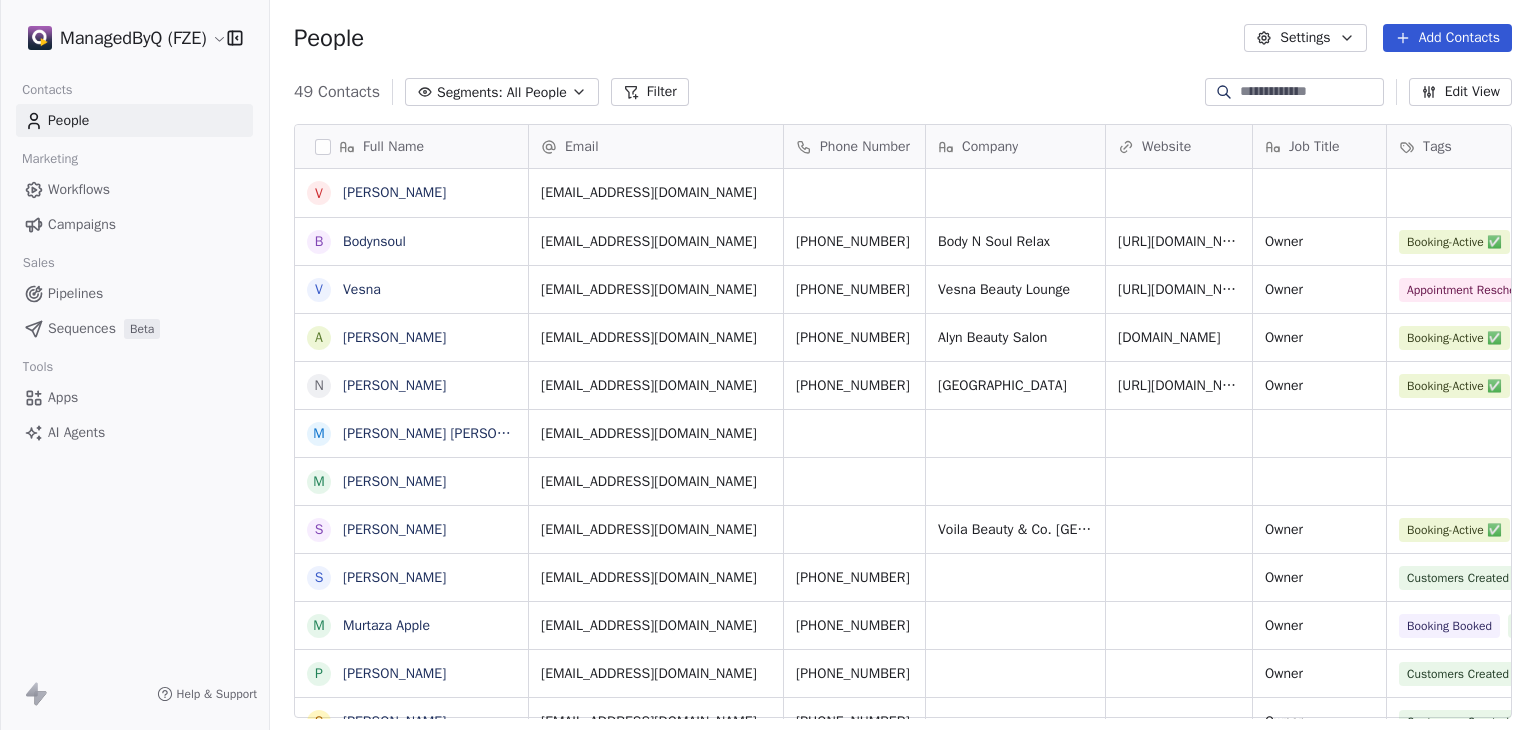 scroll, scrollTop: 16, scrollLeft: 16, axis: both 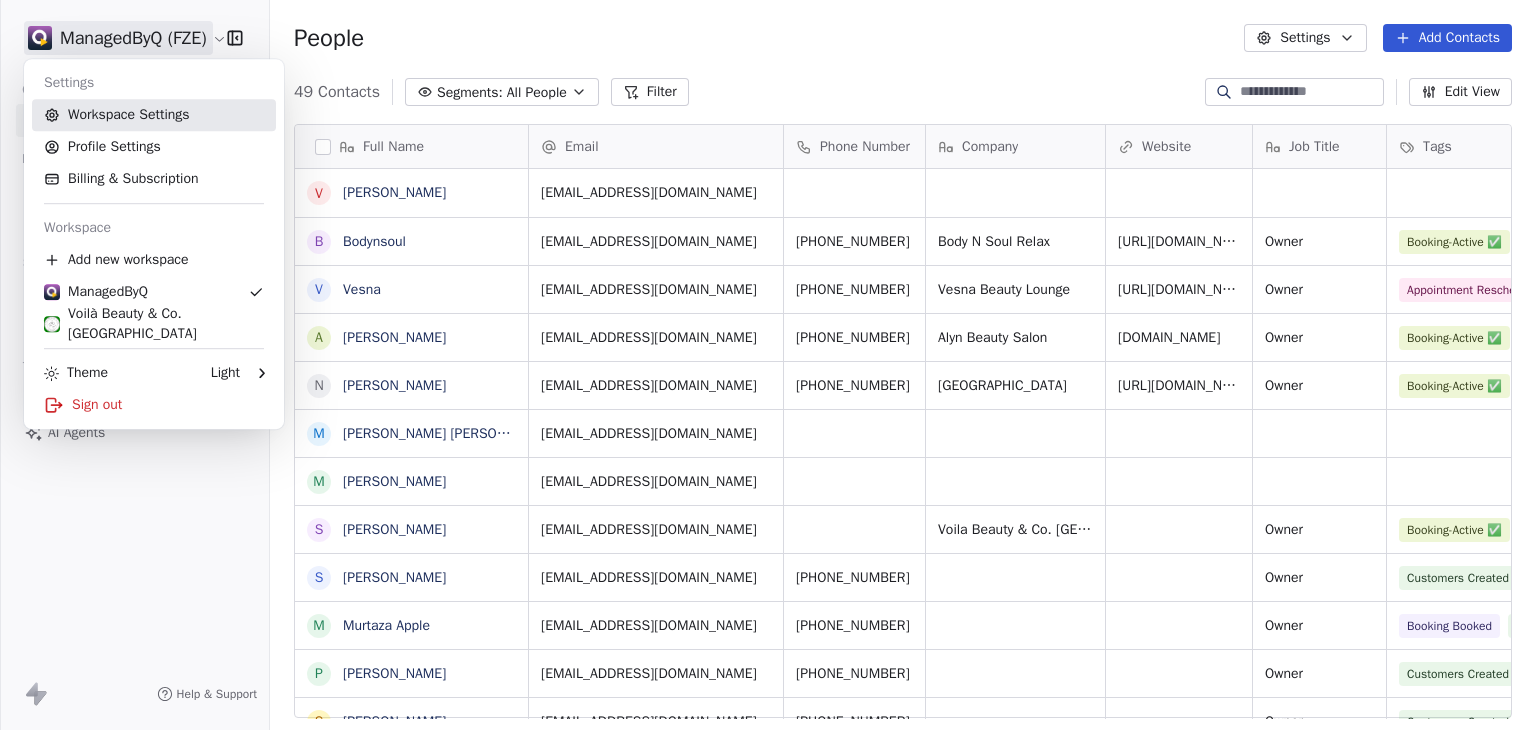 click on "Workspace Settings" at bounding box center [154, 115] 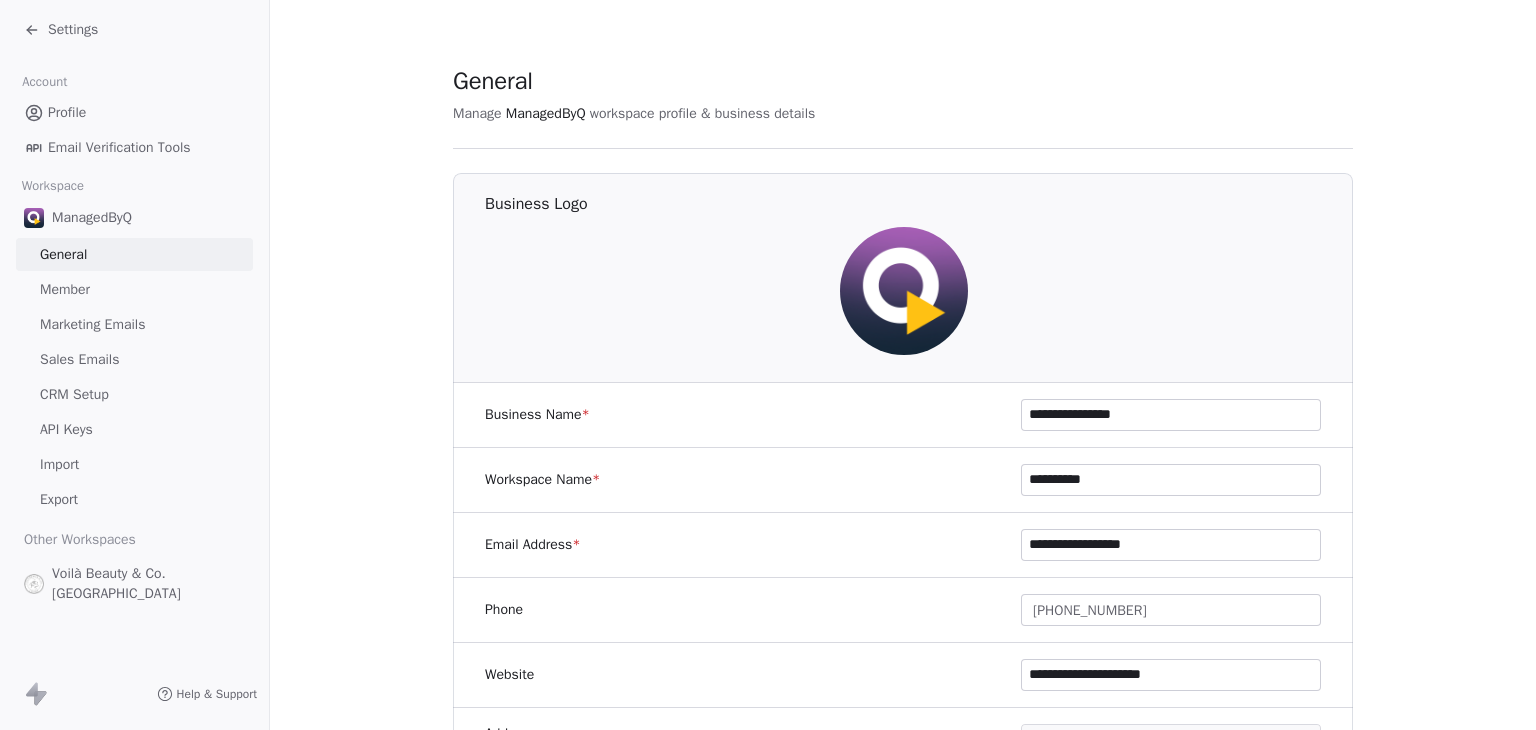 drag, startPoint x: 1140, startPoint y: 465, endPoint x: 927, endPoint y: 484, distance: 213.84573 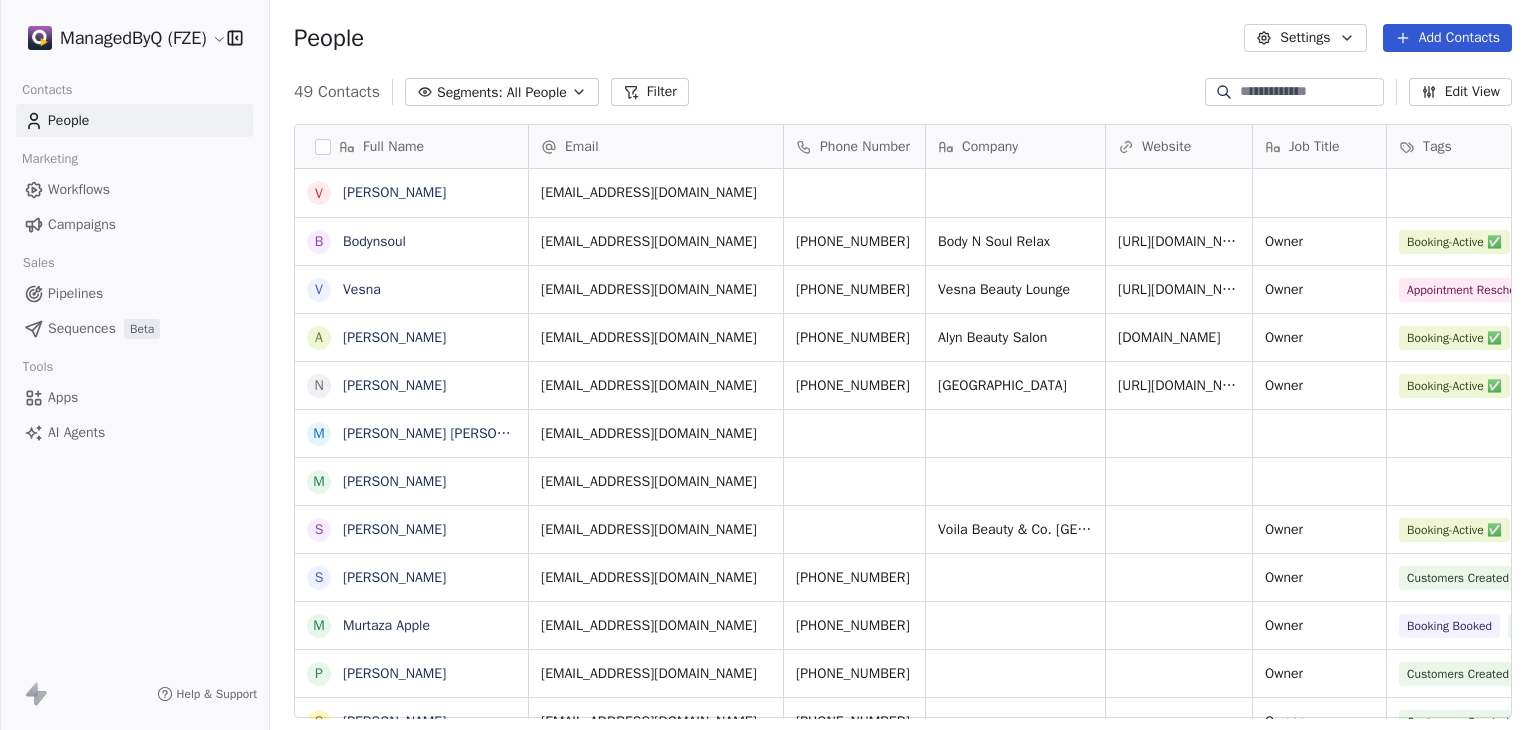 scroll, scrollTop: 16, scrollLeft: 16, axis: both 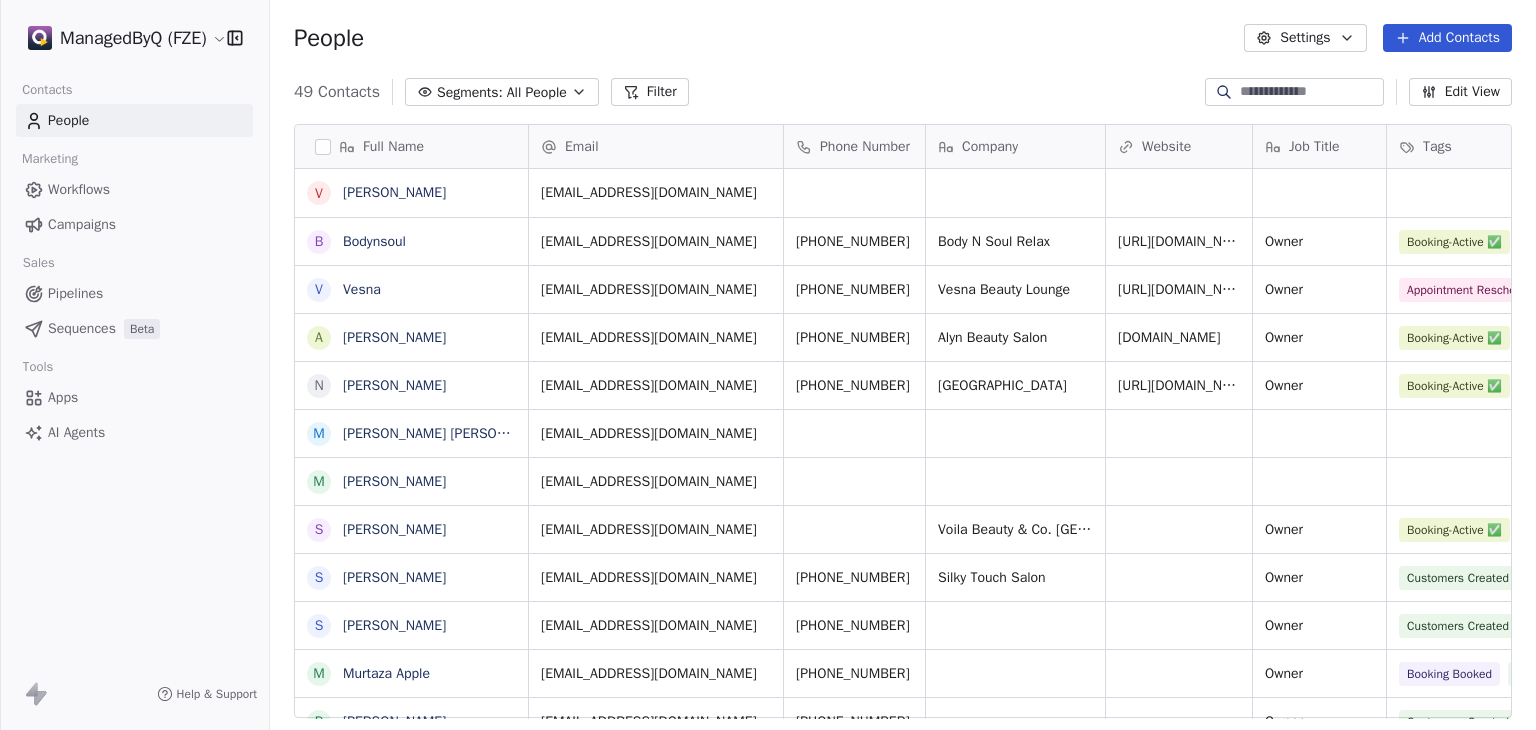 click on "ManagedByQ (FZE) Contacts People Marketing Workflows Campaigns Sales Pipelines Sequences Beta Tools Apps AI Agents Help & Support People Settings  Add Contacts 49 Contacts Segments: All People Filter  Edit View Tag Add to Sequence Export Full Name V Vesna Jarawan B Bodynsoul V Vesna A Alya saif alzaabi N Nenita Quirimit M Manuel Jr Juban M Manuel Juban Jr. S Stephanie Bascon S Saleema S Srinivasan M Murtaza Apple P Pradeep Khilani P Pradeep R Raj S Satish Bisht S Shaheen S Satish R Rosemary Ngata D Dinal Lilic A Amalia J Jane S Sha Bin D Dr. Waqar A Akhlaq N Nair P Panthe E Eric T Twinkle N Noura F Fatima Sule A Asma Sultan N Natasha Email Phone Number Company Website Job Title Tags Next Billing Date IST Created Date IST Stripe Product Name cesnajarawan@hotmail.com Aug 25, 2025 01:42 PM Jul 25, 2025 01:43 PM Booking Website + App (Tier 3) mayh@bodynsoul.ae +971502650878 Body N Soul Relax https://bodynsoul.ae/ Owner Booking-Active ✅ Customer Booking Booked Aug 21, 2025 10:57 AM Jul 19, 2025 10:45 AM Owner" at bounding box center (768, 365) 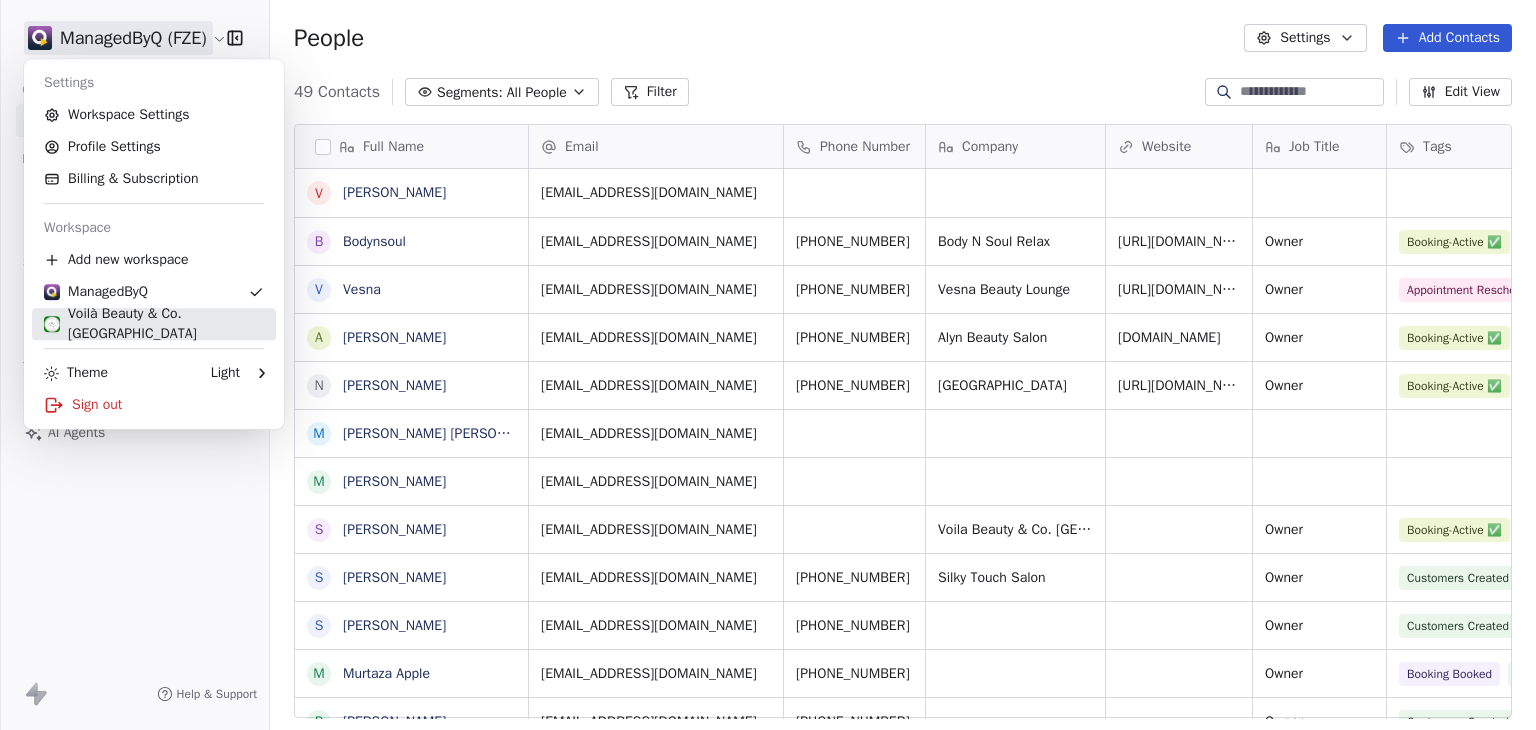 click on "Voilà Beauty & Co. Lounge" at bounding box center (154, 324) 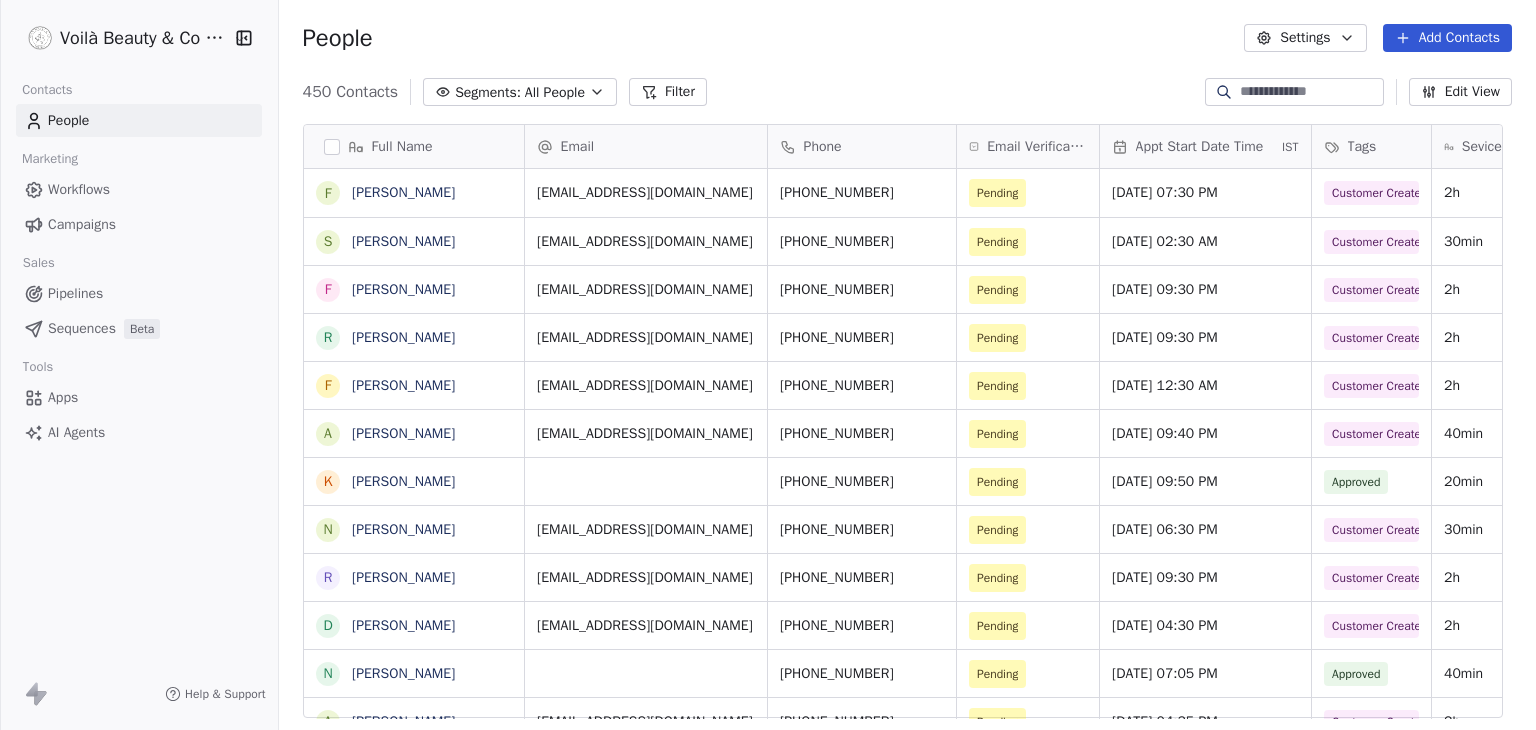 scroll, scrollTop: 16, scrollLeft: 16, axis: both 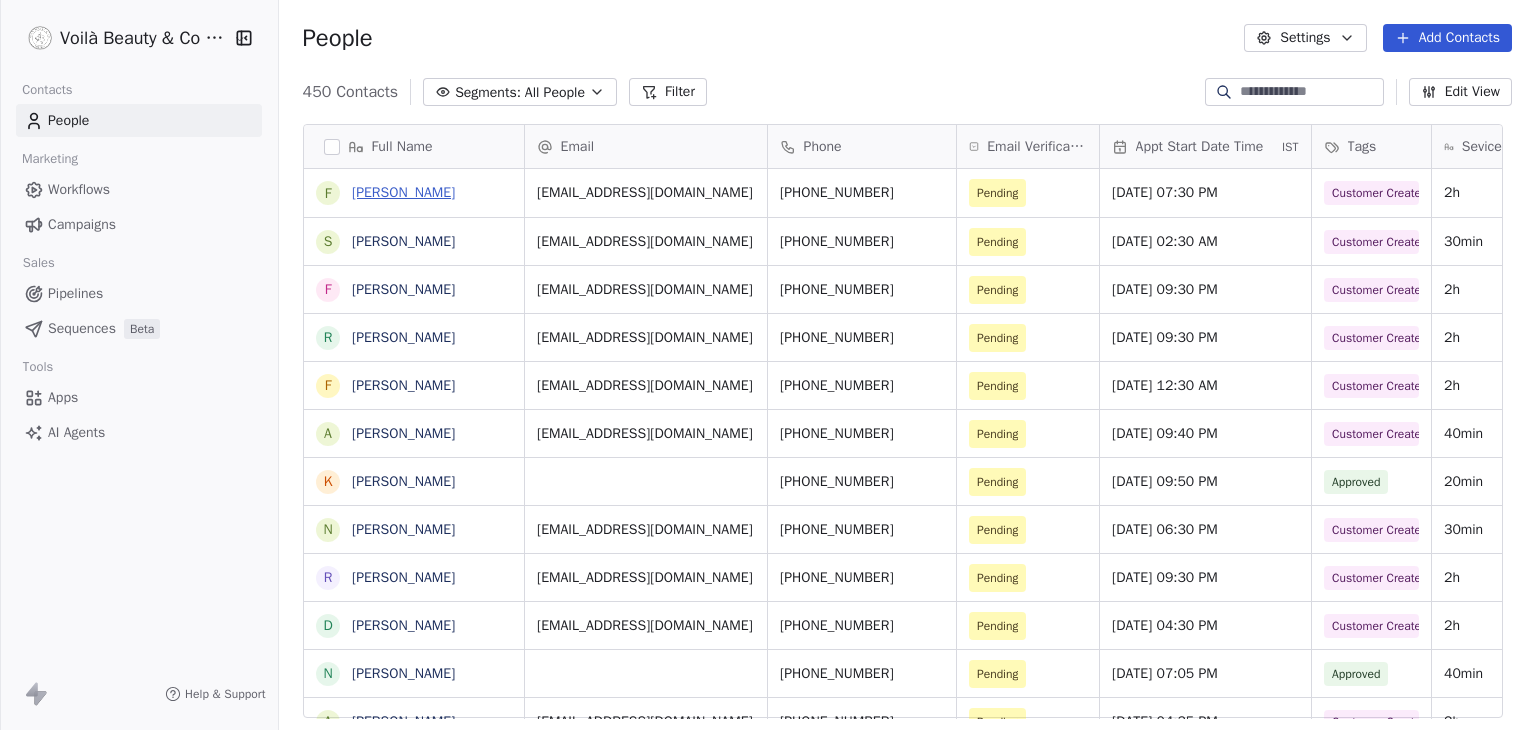 click on "Fatima Ayed" at bounding box center (403, 192) 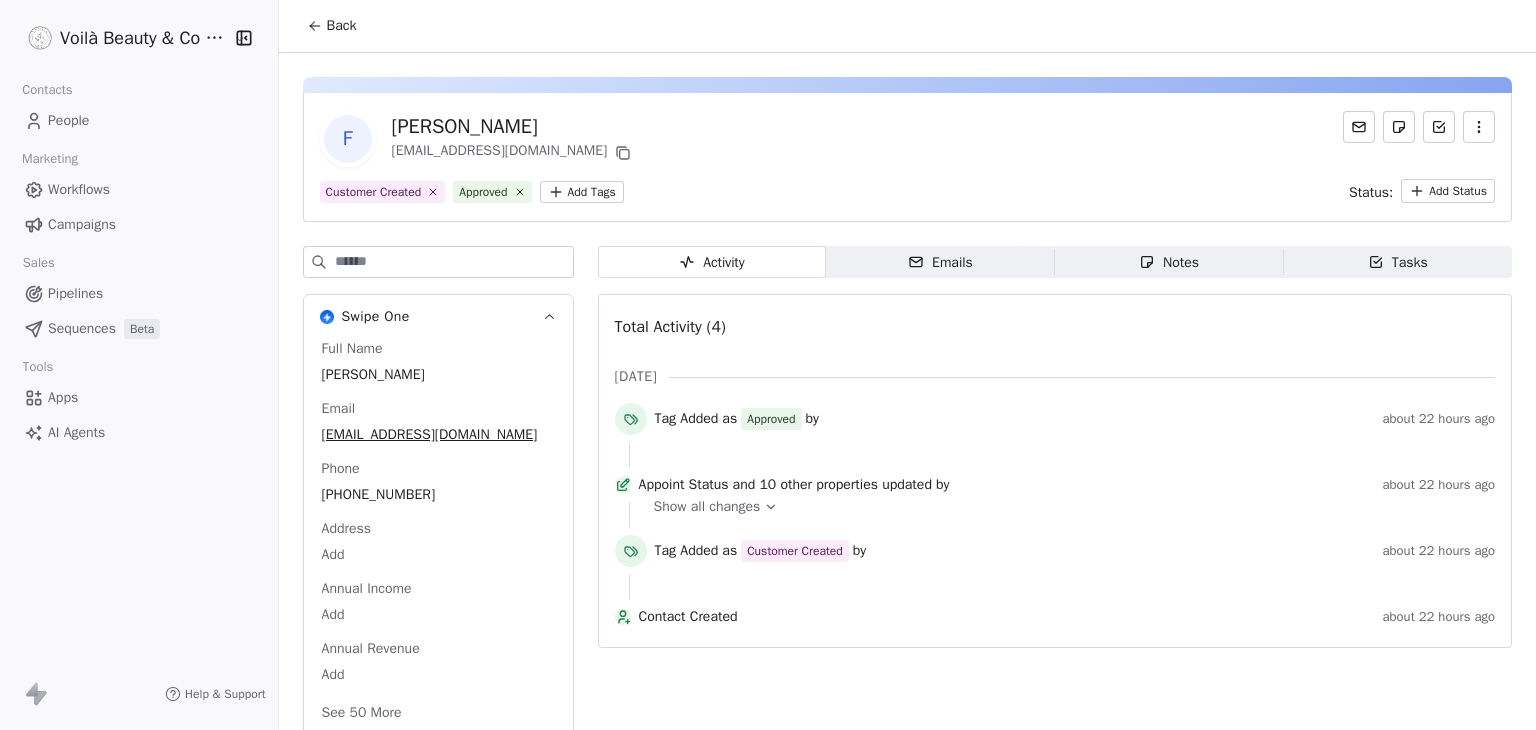 click on "Back" at bounding box center [342, 26] 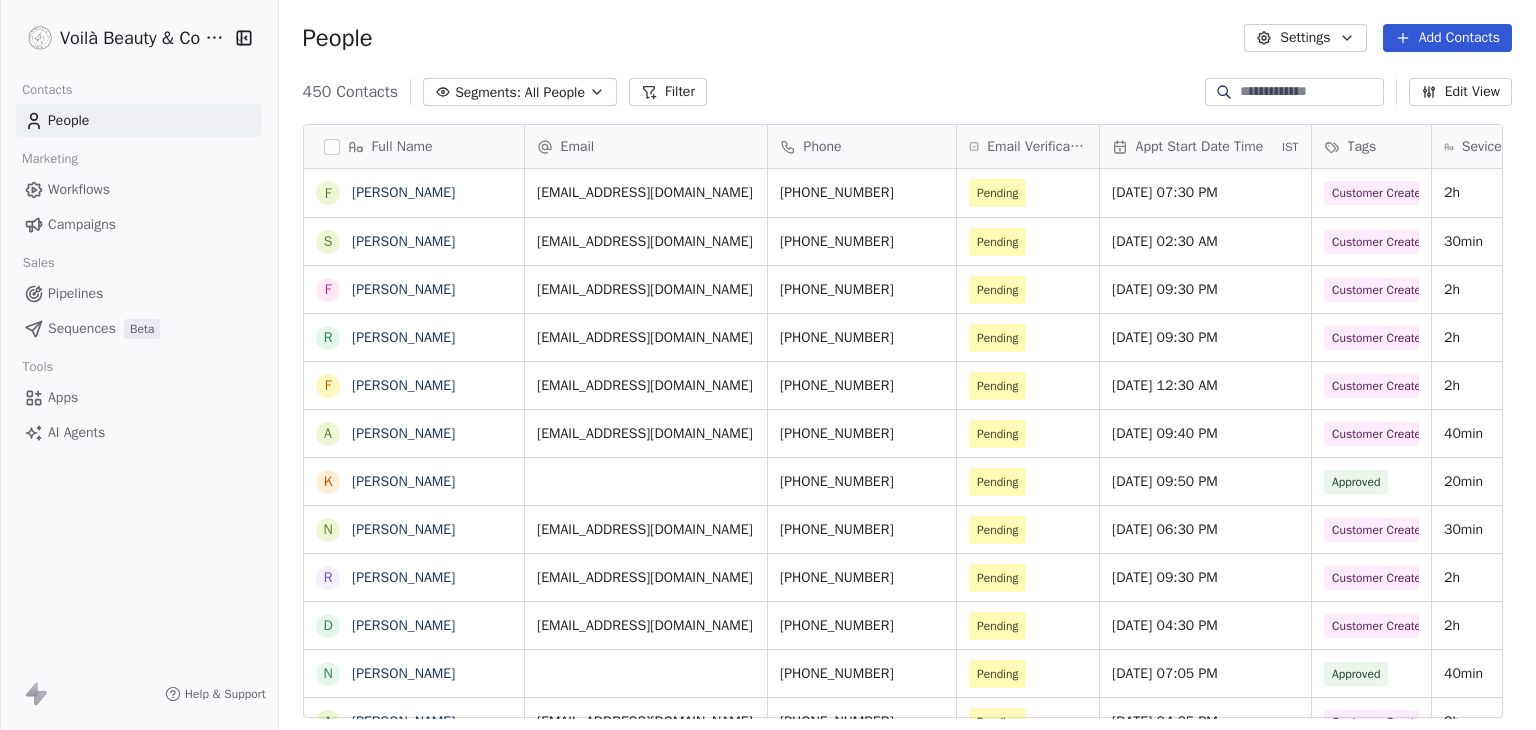 scroll, scrollTop: 16, scrollLeft: 16, axis: both 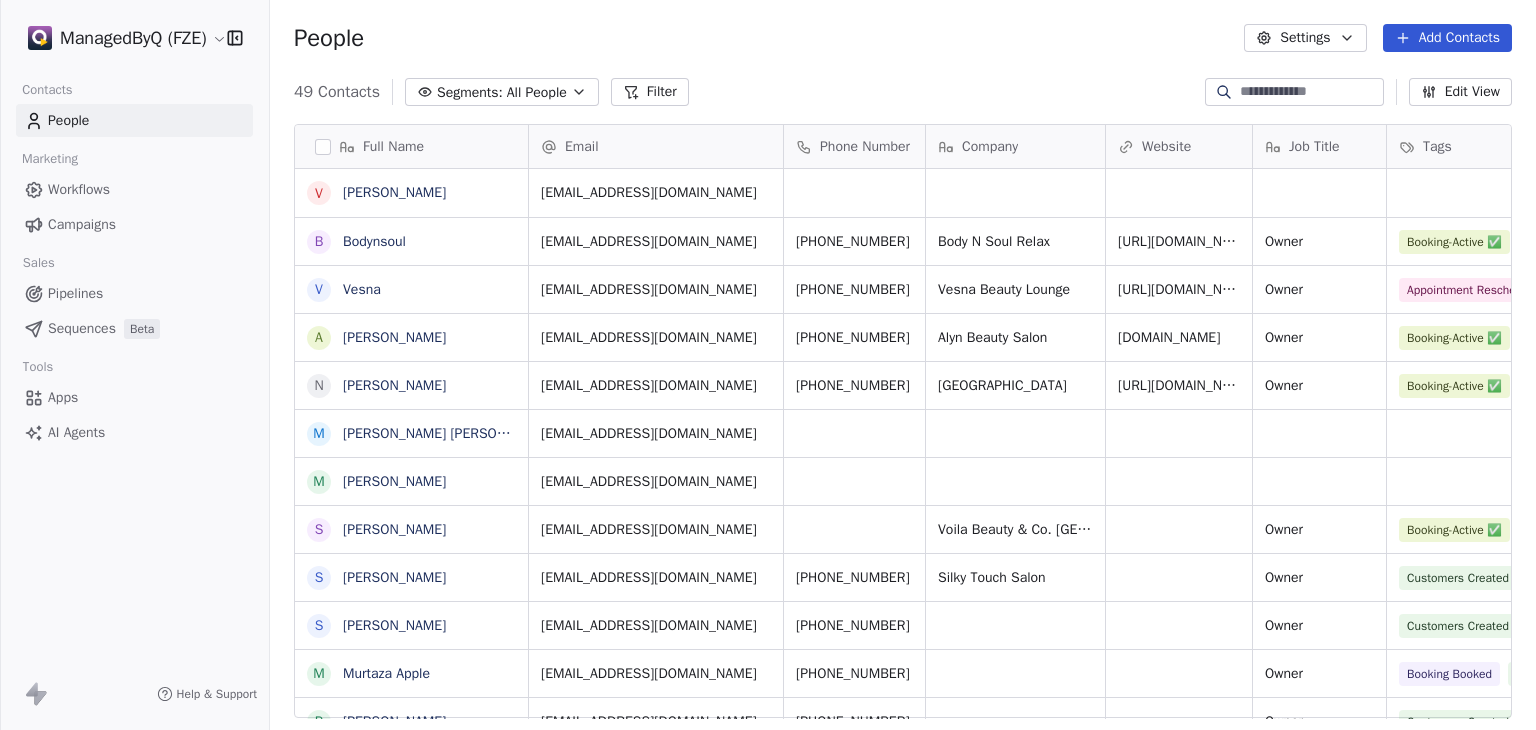 click on "Workflows" at bounding box center (134, 189) 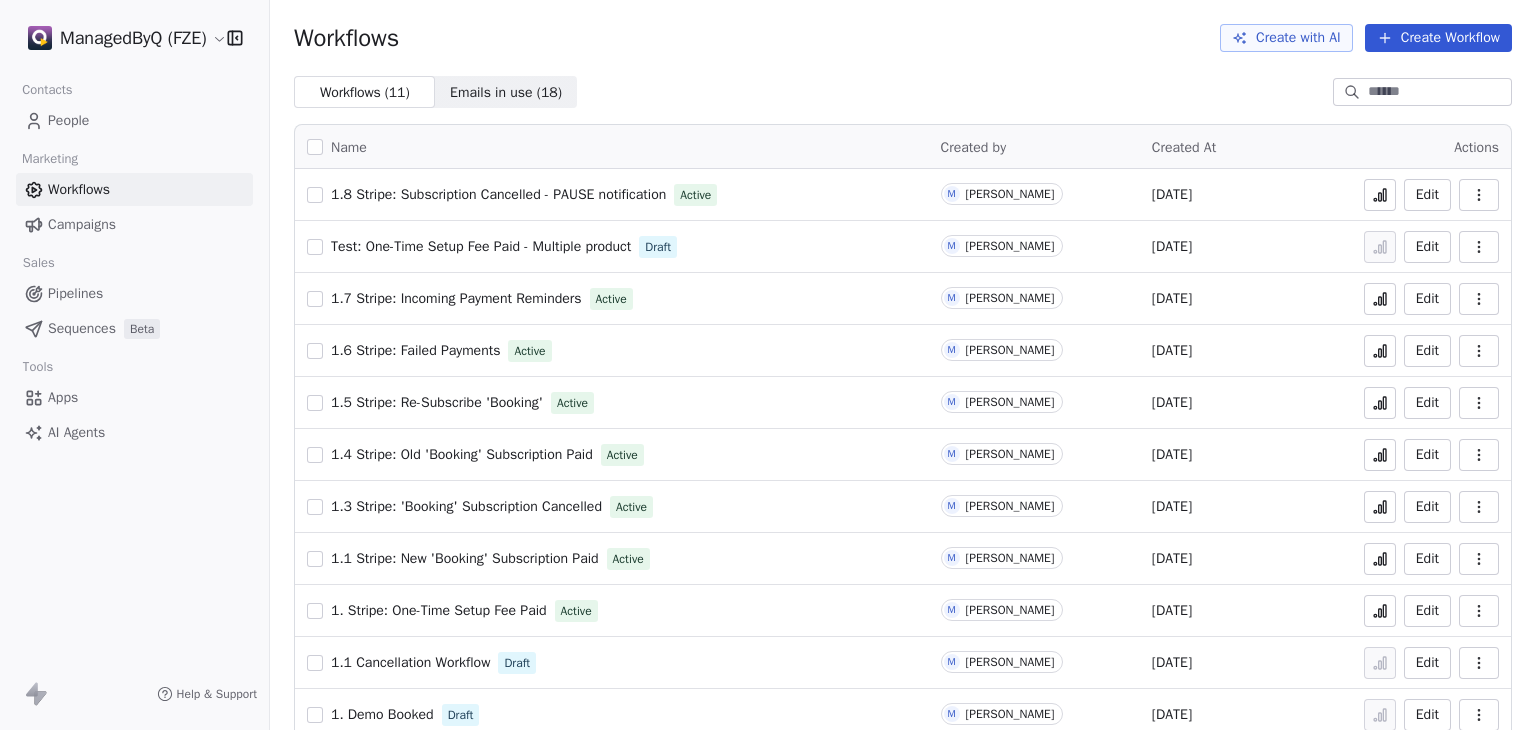 click 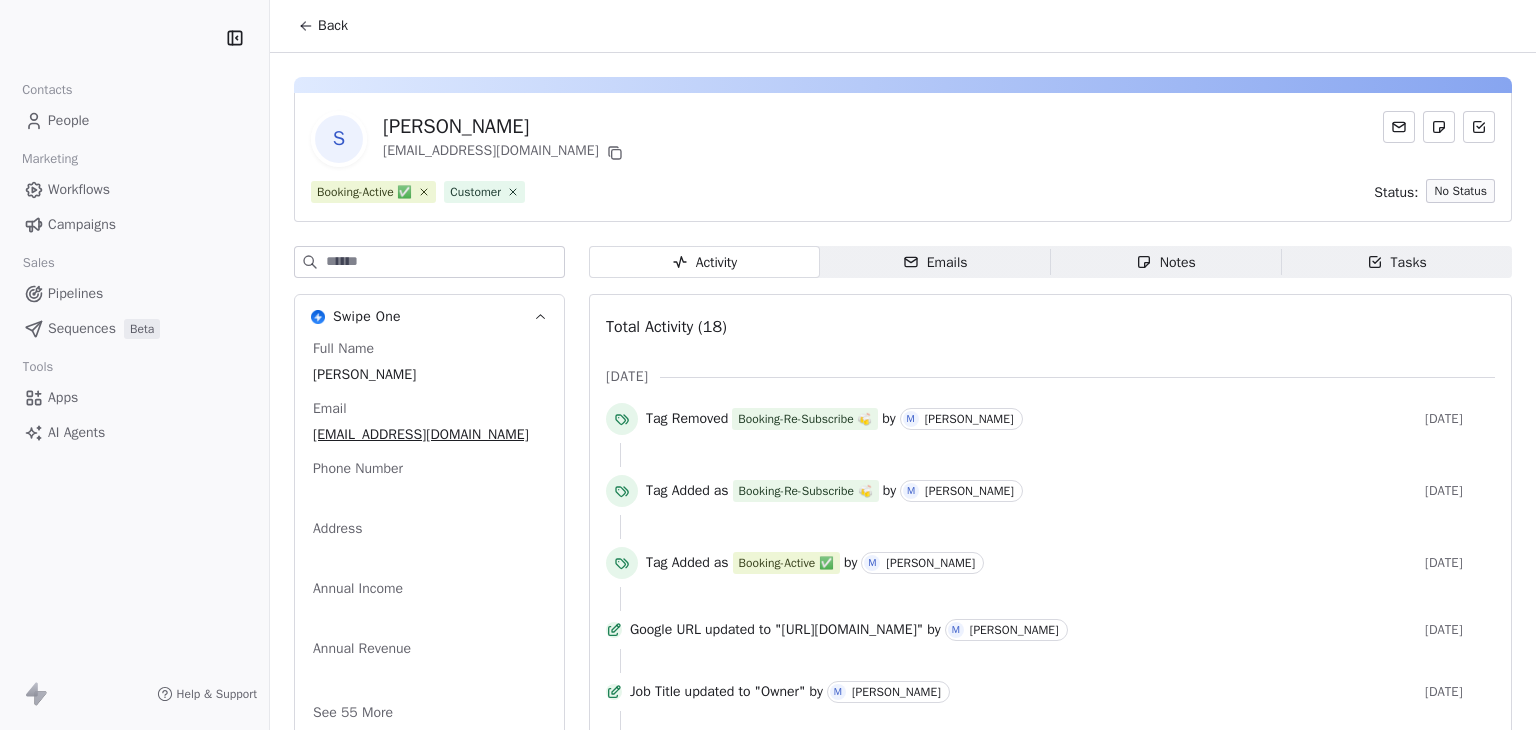 scroll, scrollTop: 0, scrollLeft: 0, axis: both 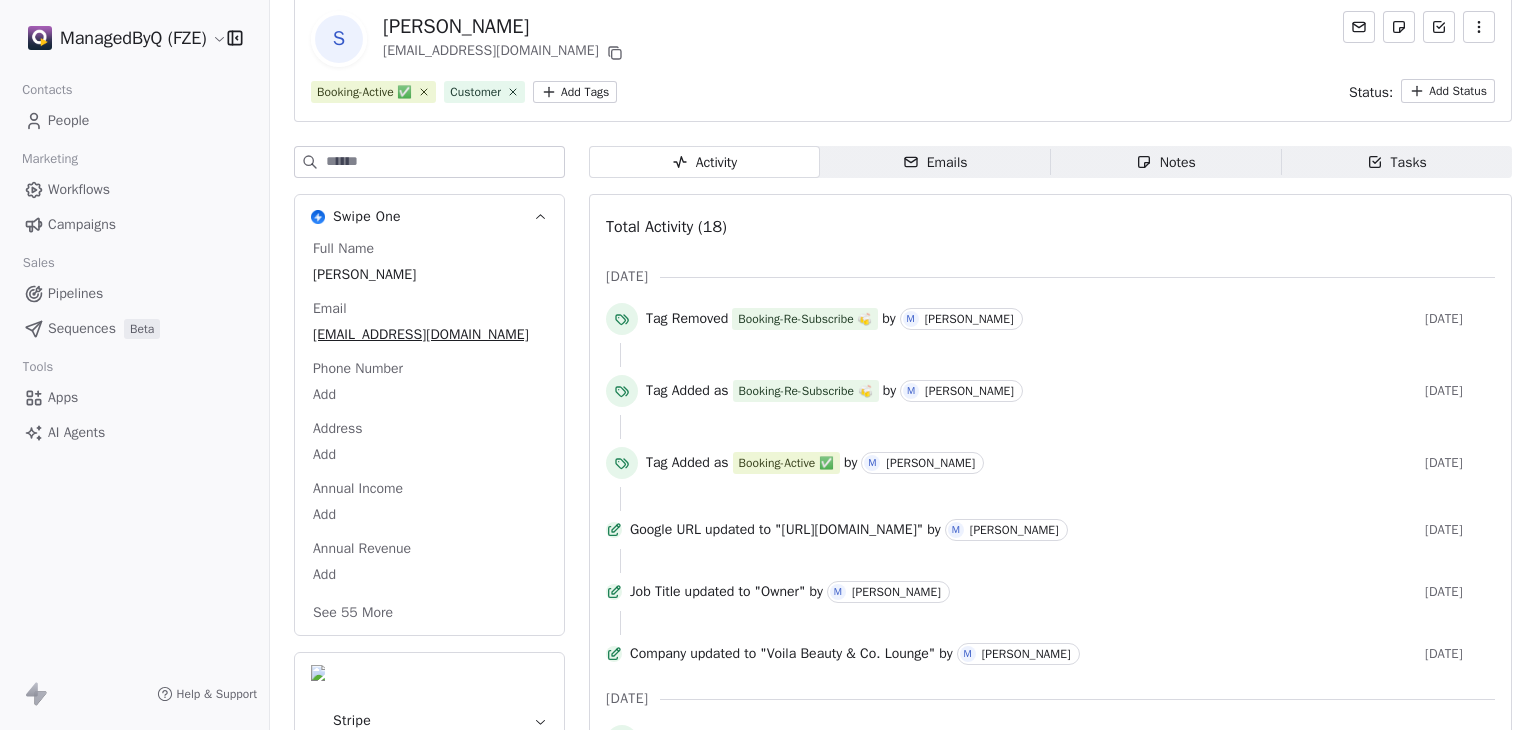 click at bounding box center [445, 162] 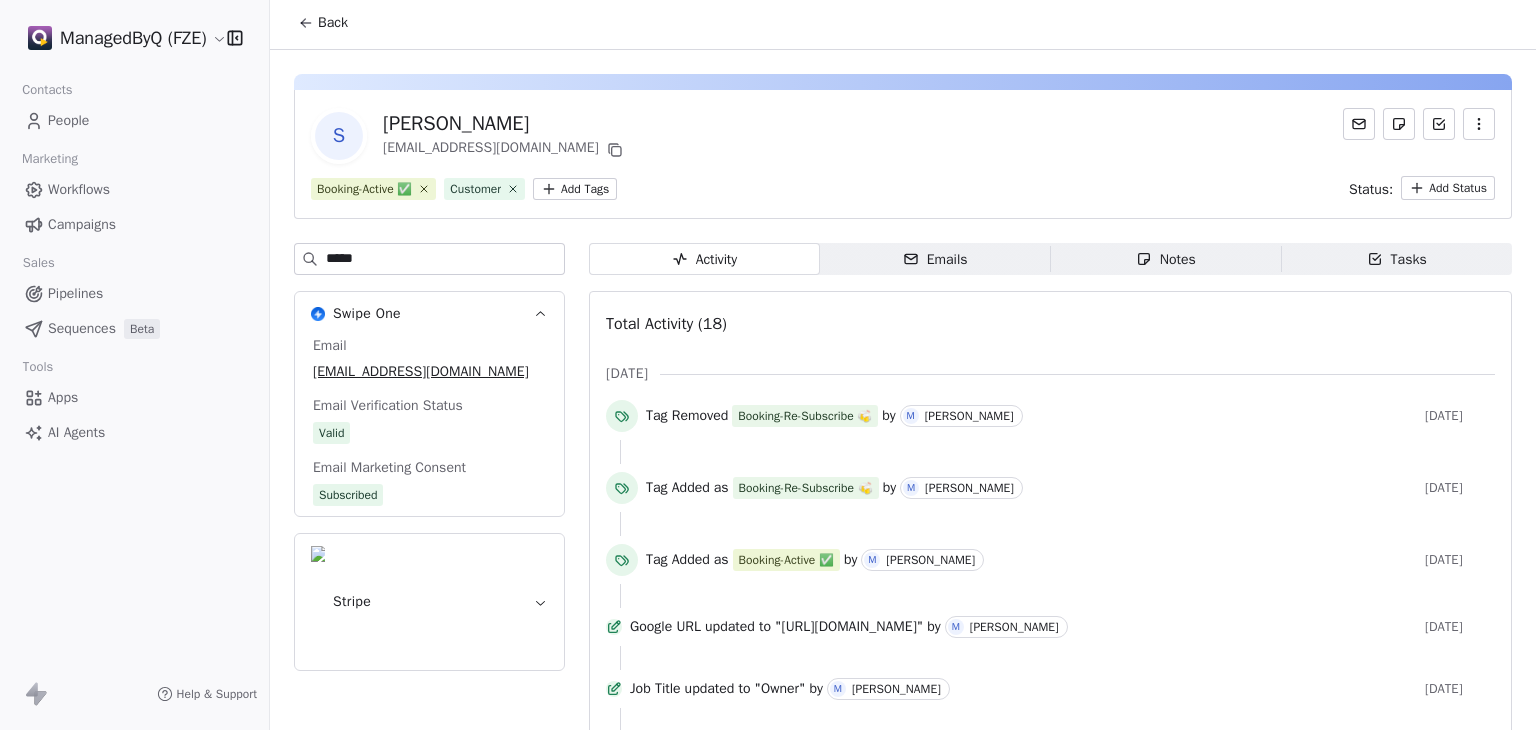 scroll, scrollTop: 0, scrollLeft: 0, axis: both 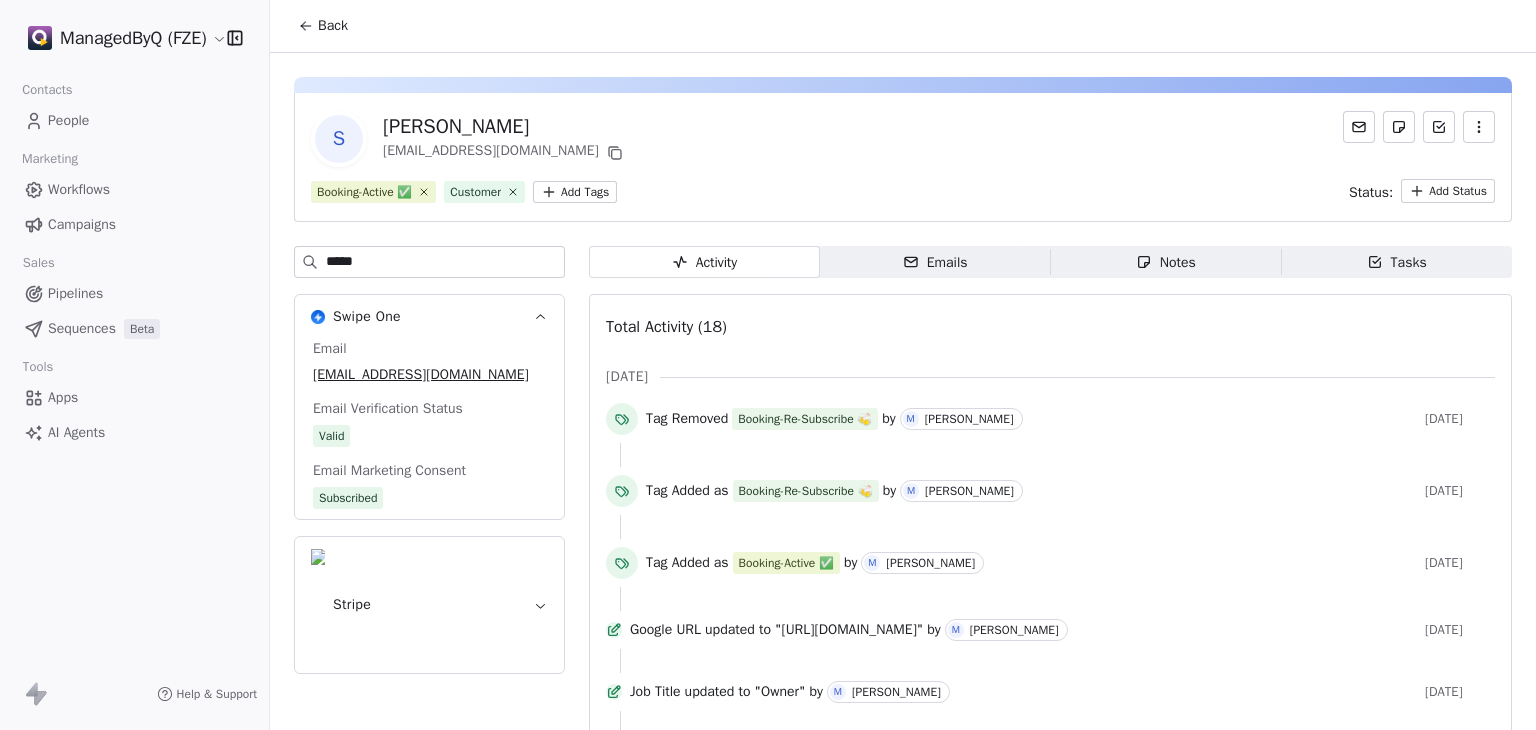 type on "*****" 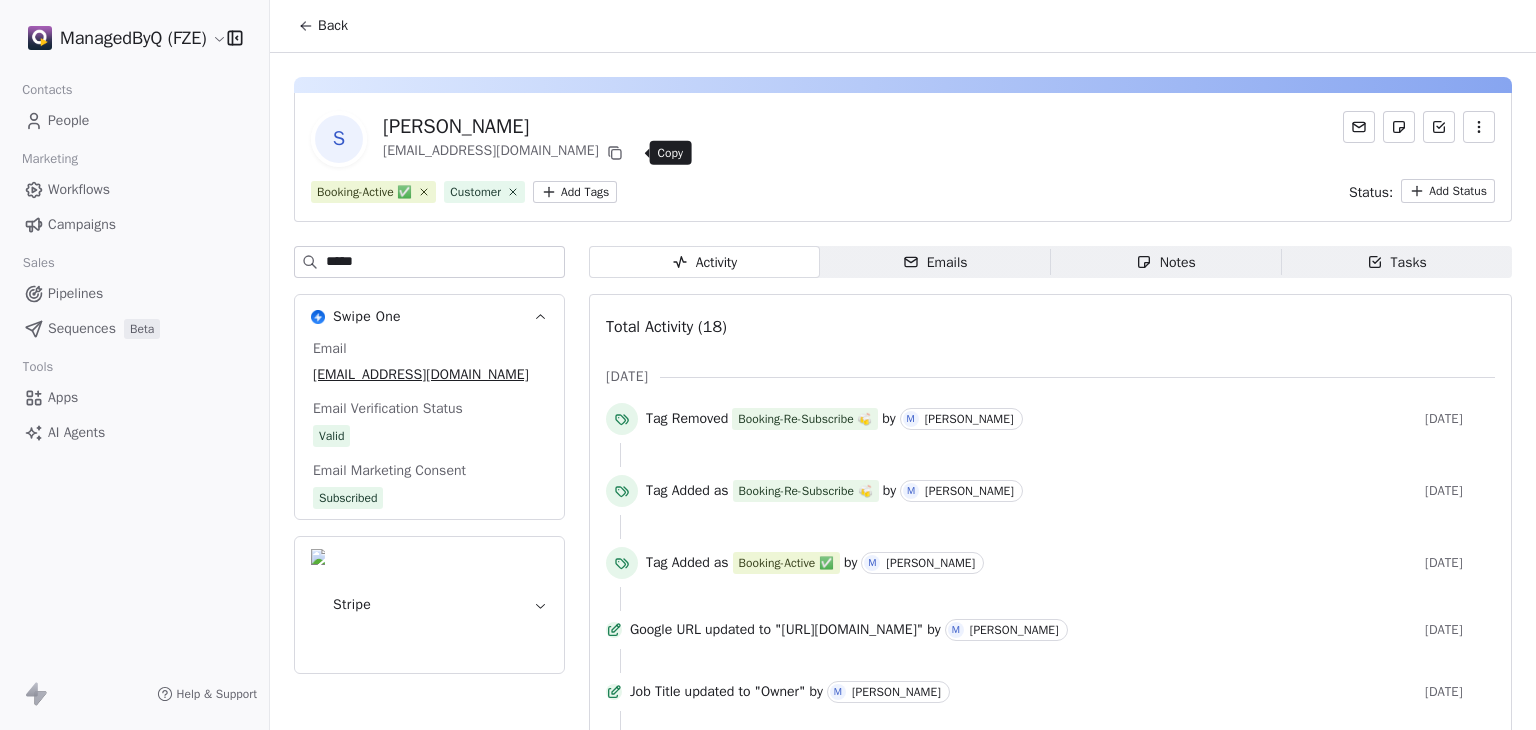 click 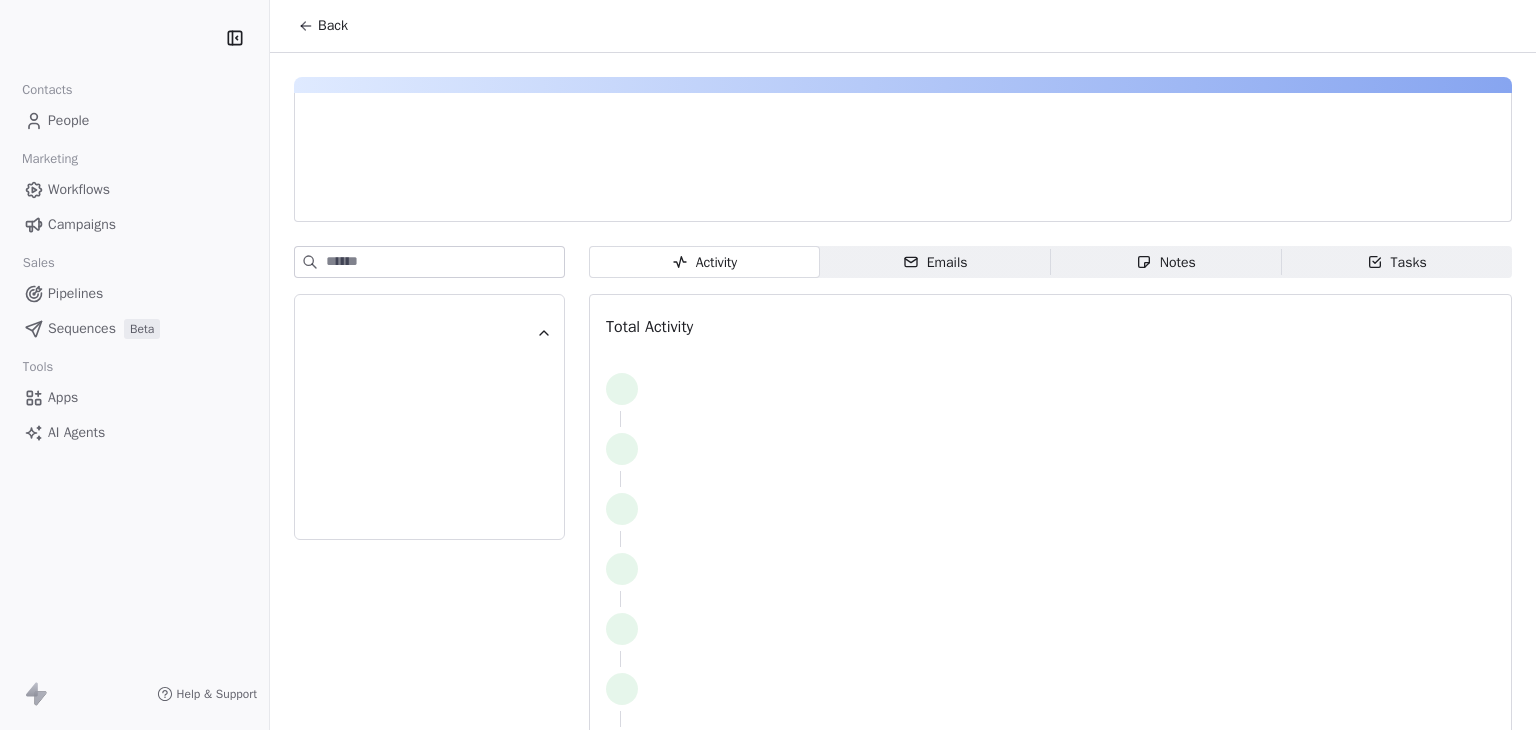 scroll, scrollTop: 0, scrollLeft: 0, axis: both 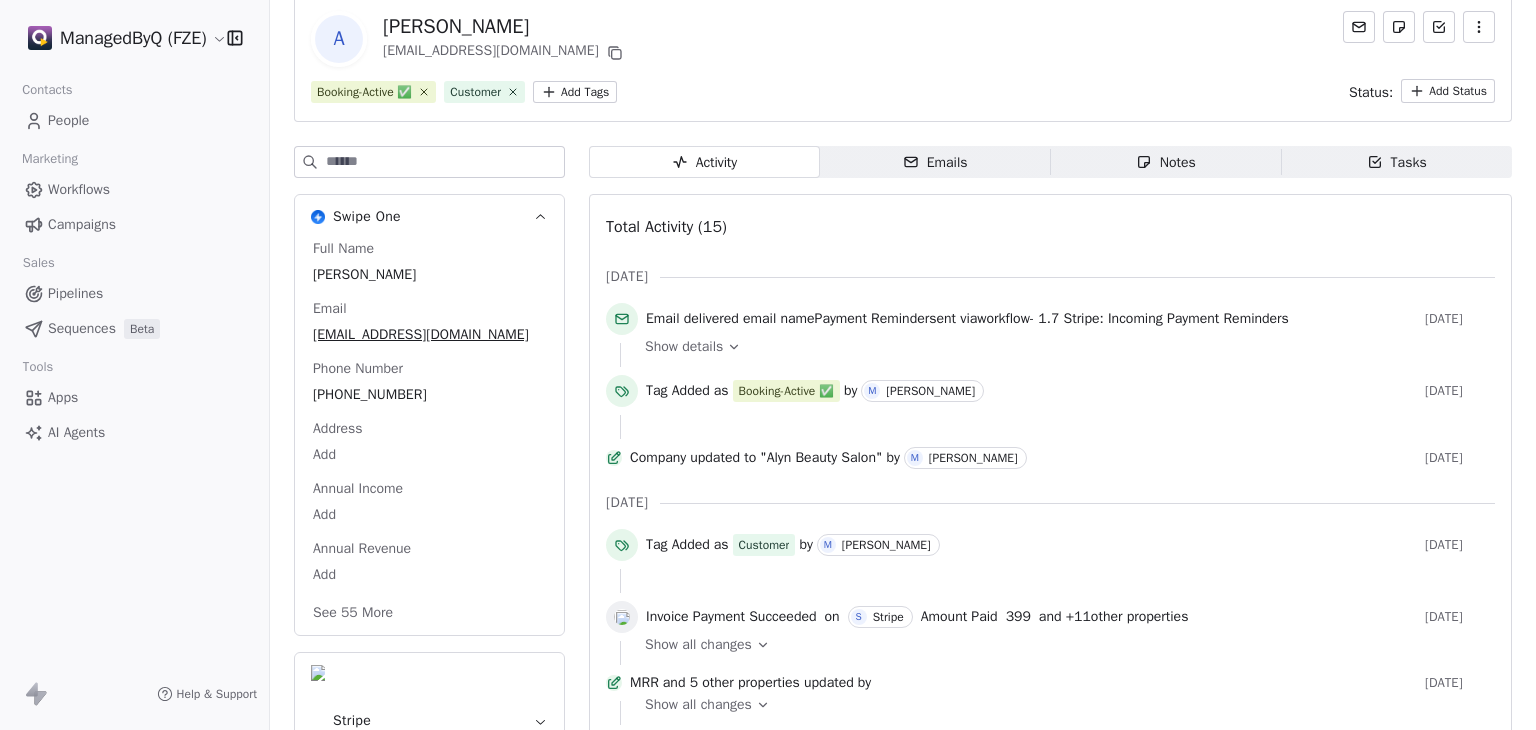 click on "Show details" at bounding box center (684, 347) 